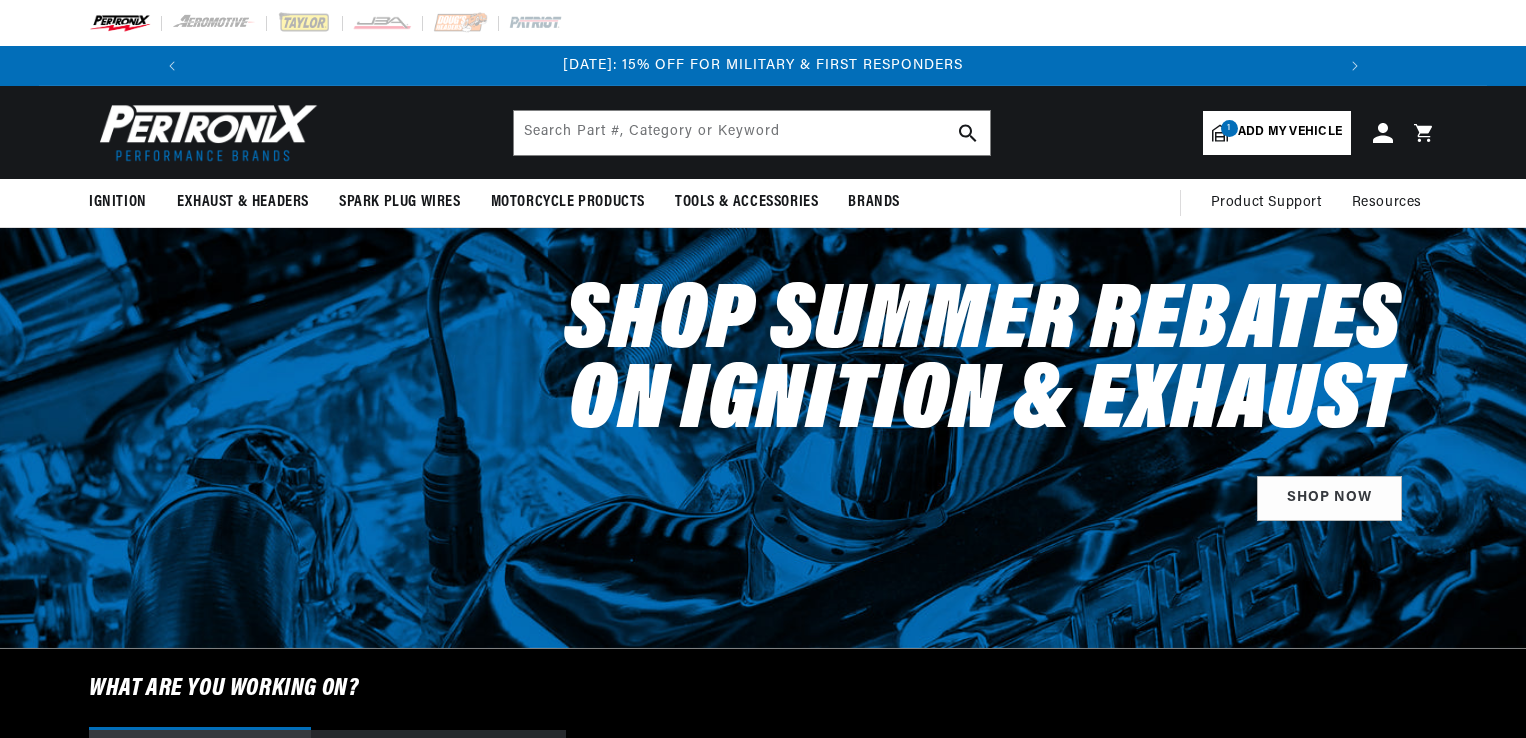 select on "1964" 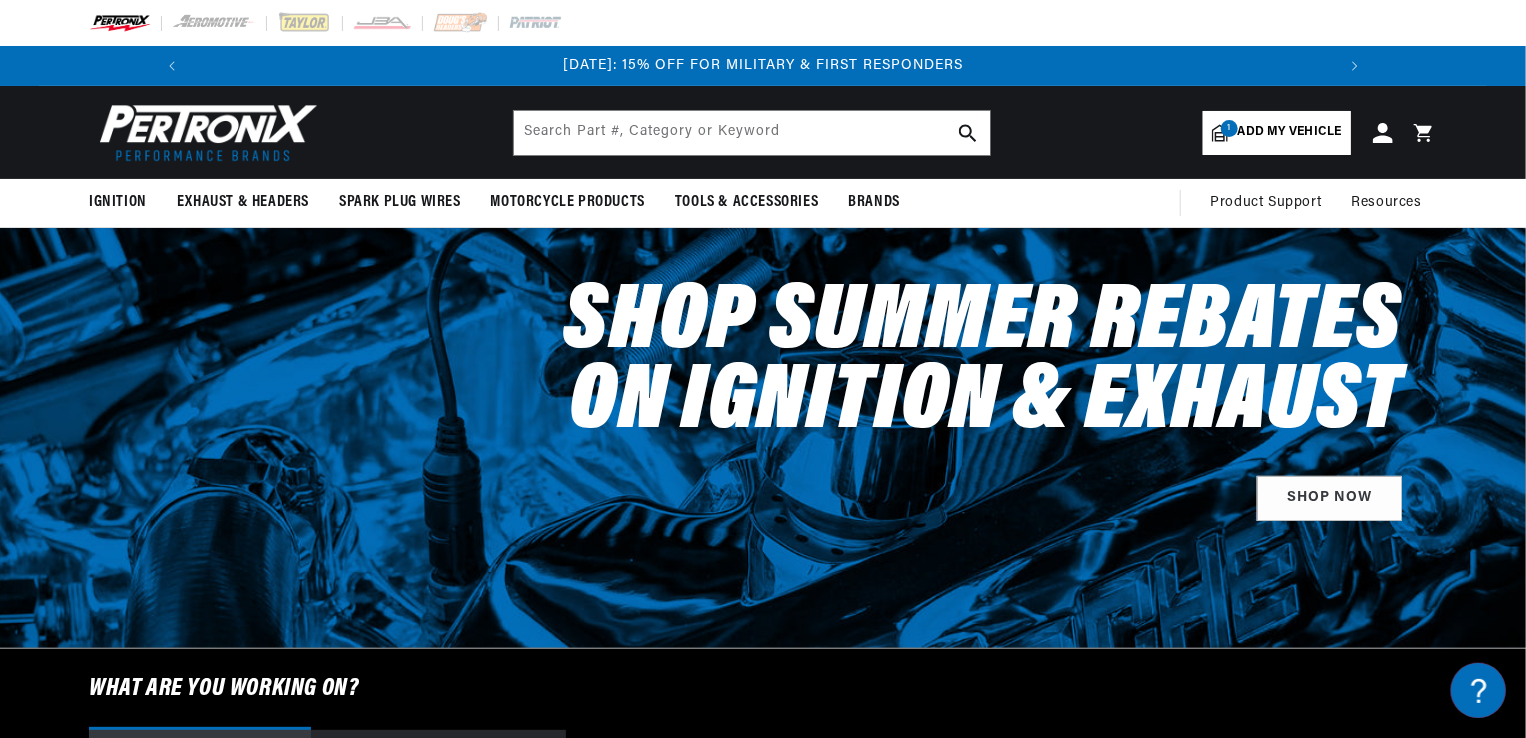 scroll, scrollTop: 0, scrollLeft: 0, axis: both 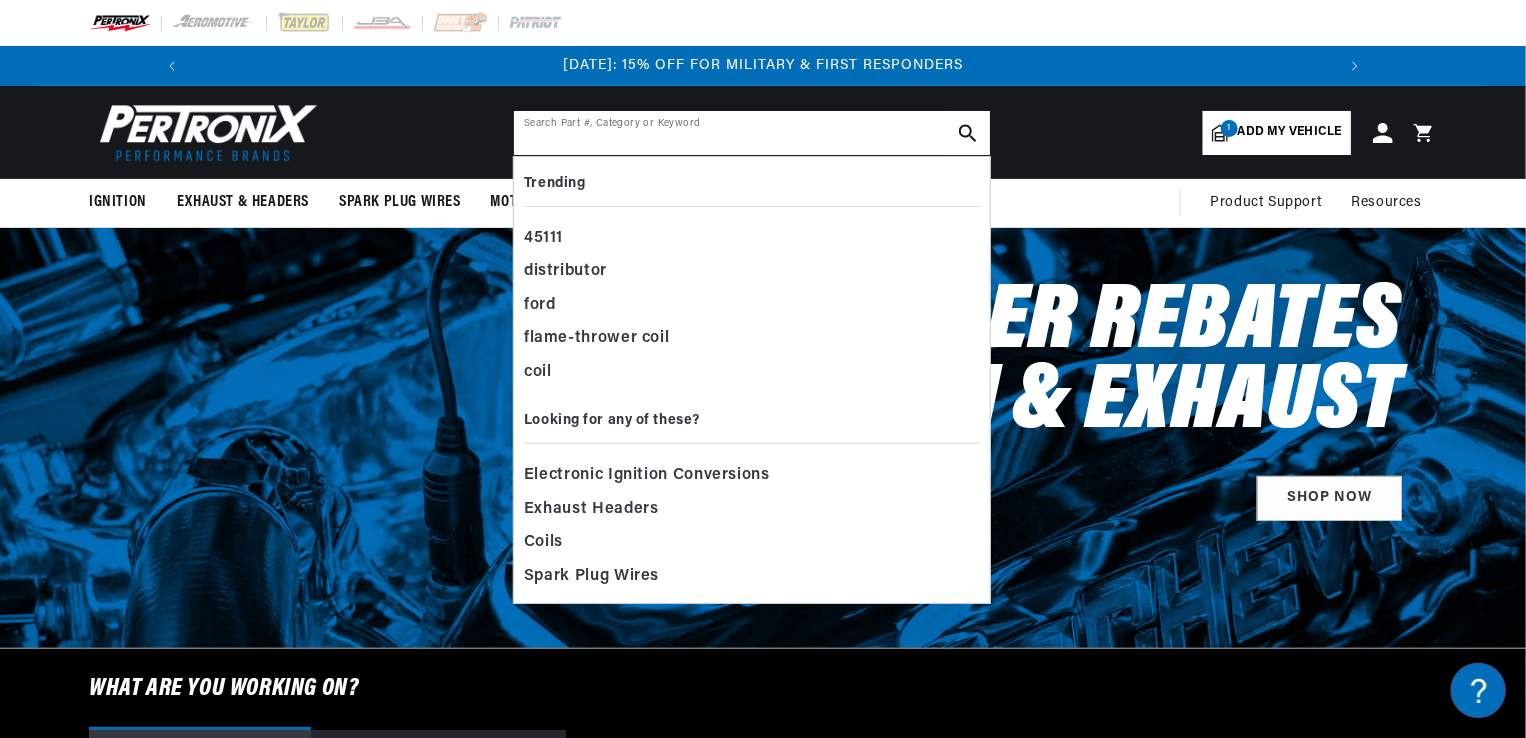 click at bounding box center (752, 133) 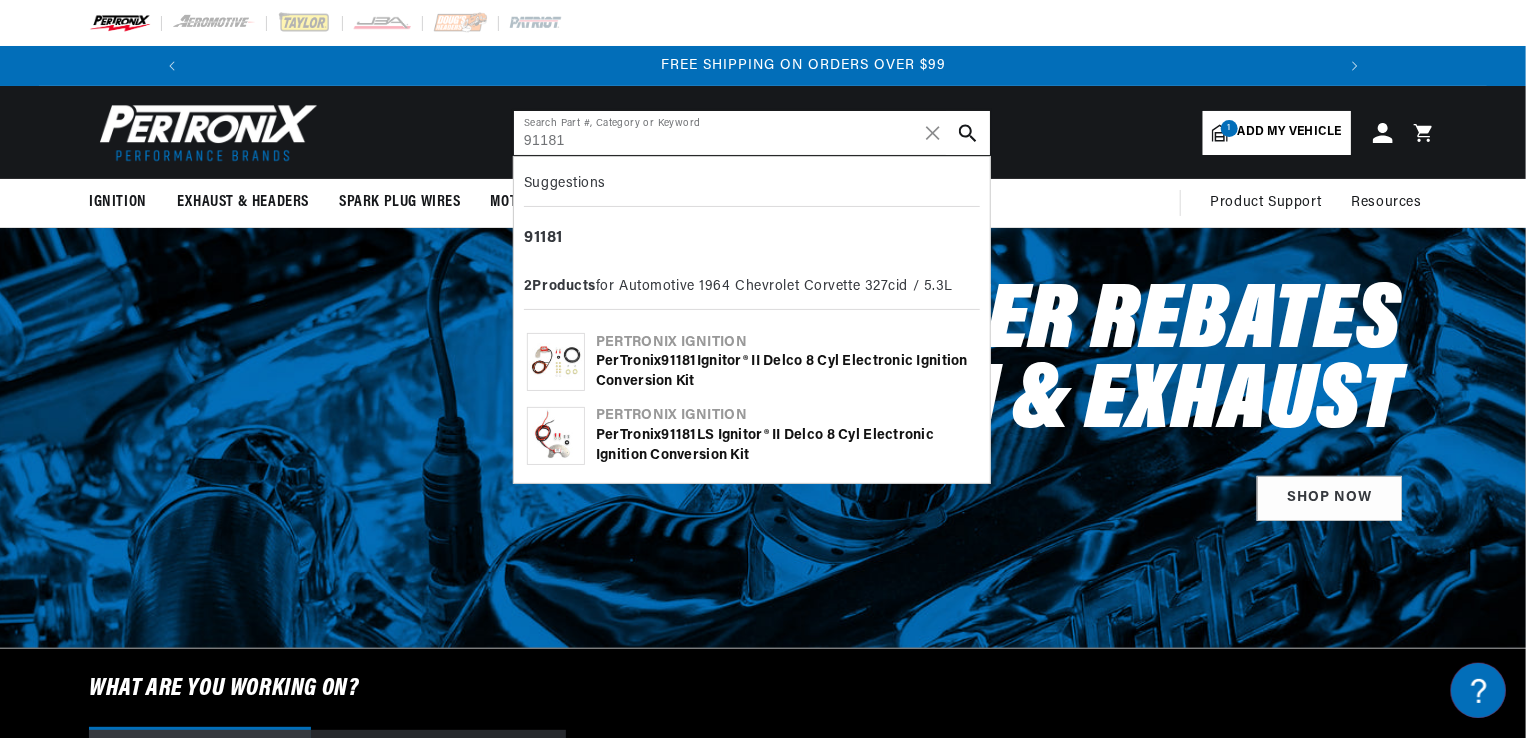 scroll, scrollTop: 0, scrollLeft: 2362, axis: horizontal 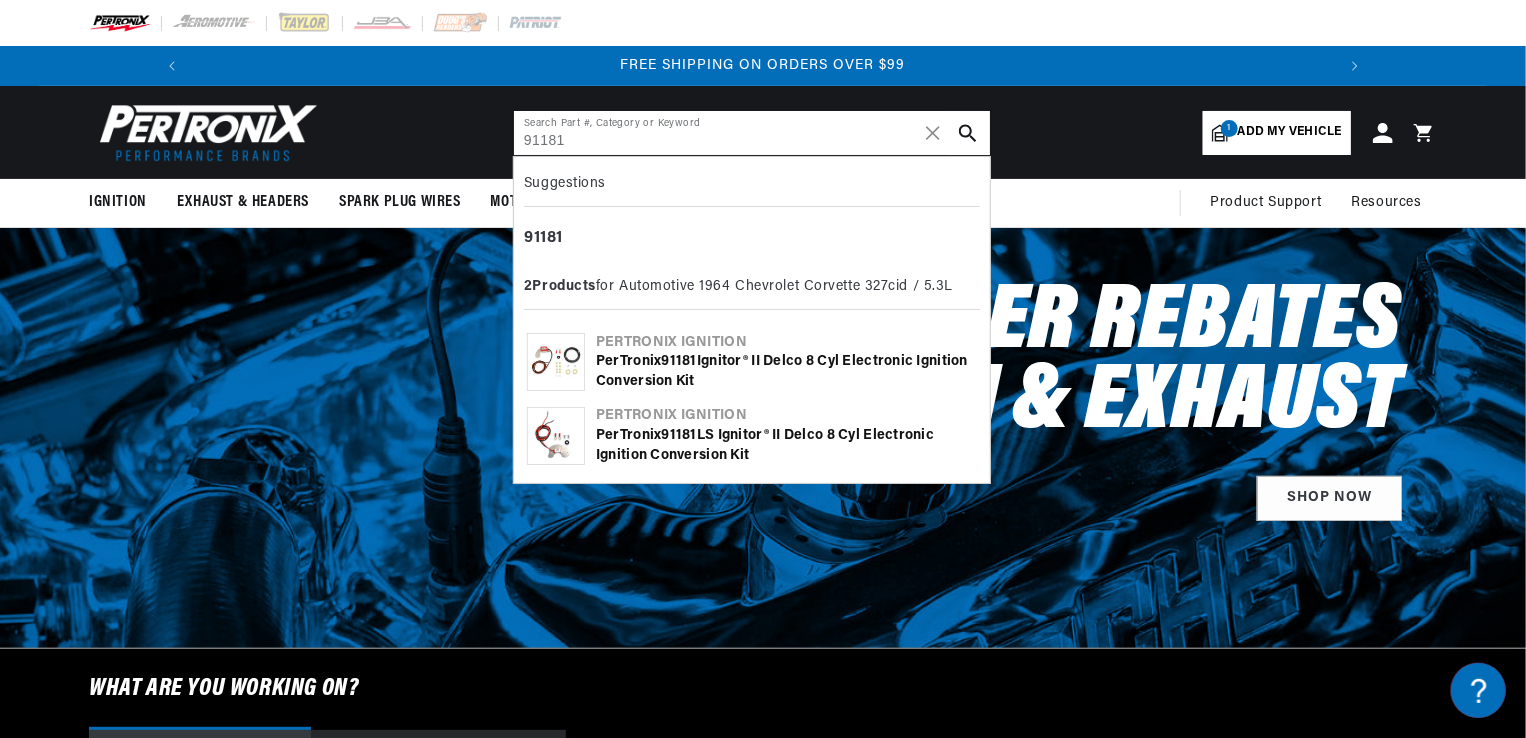 type on "91181" 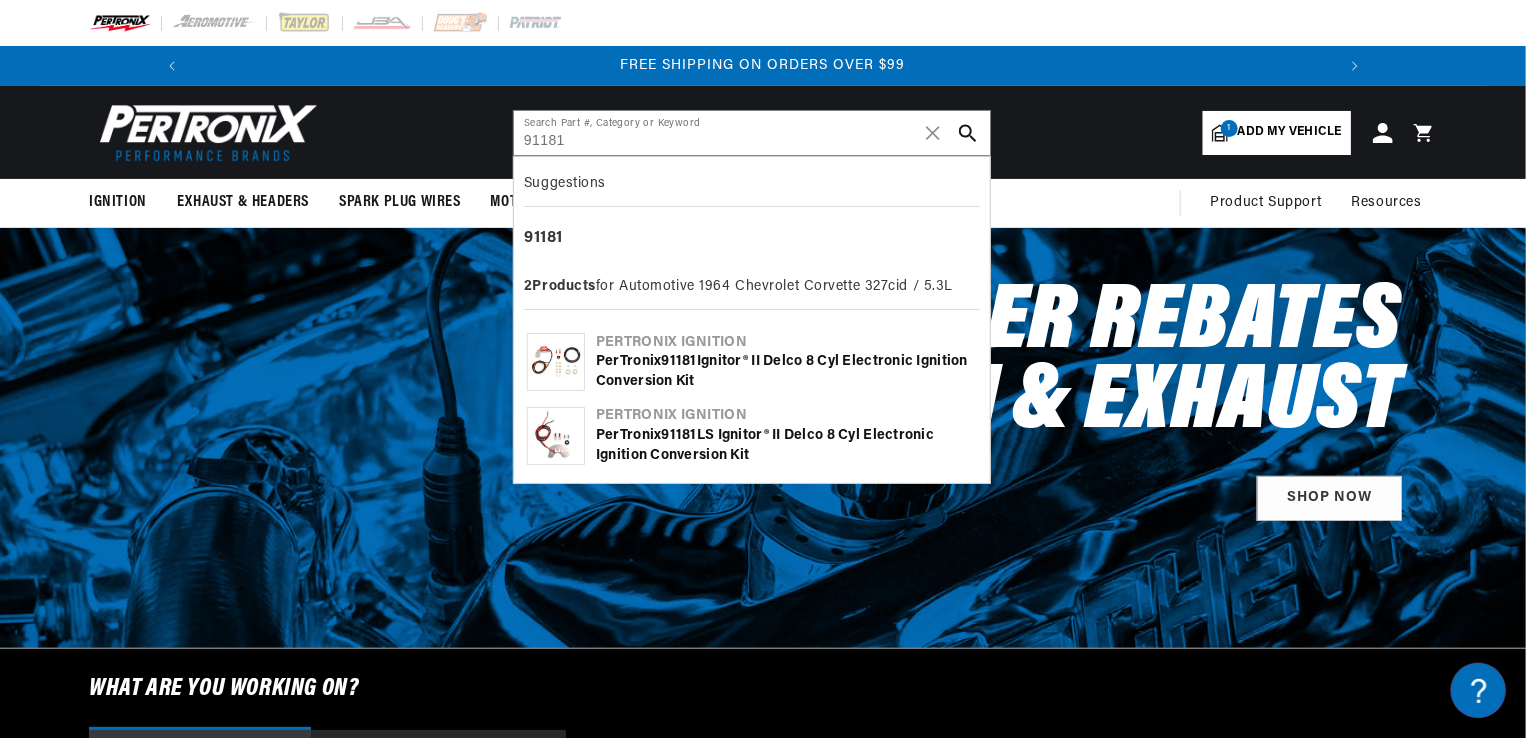 click on "Pertronix Ignition" at bounding box center (786, 343) 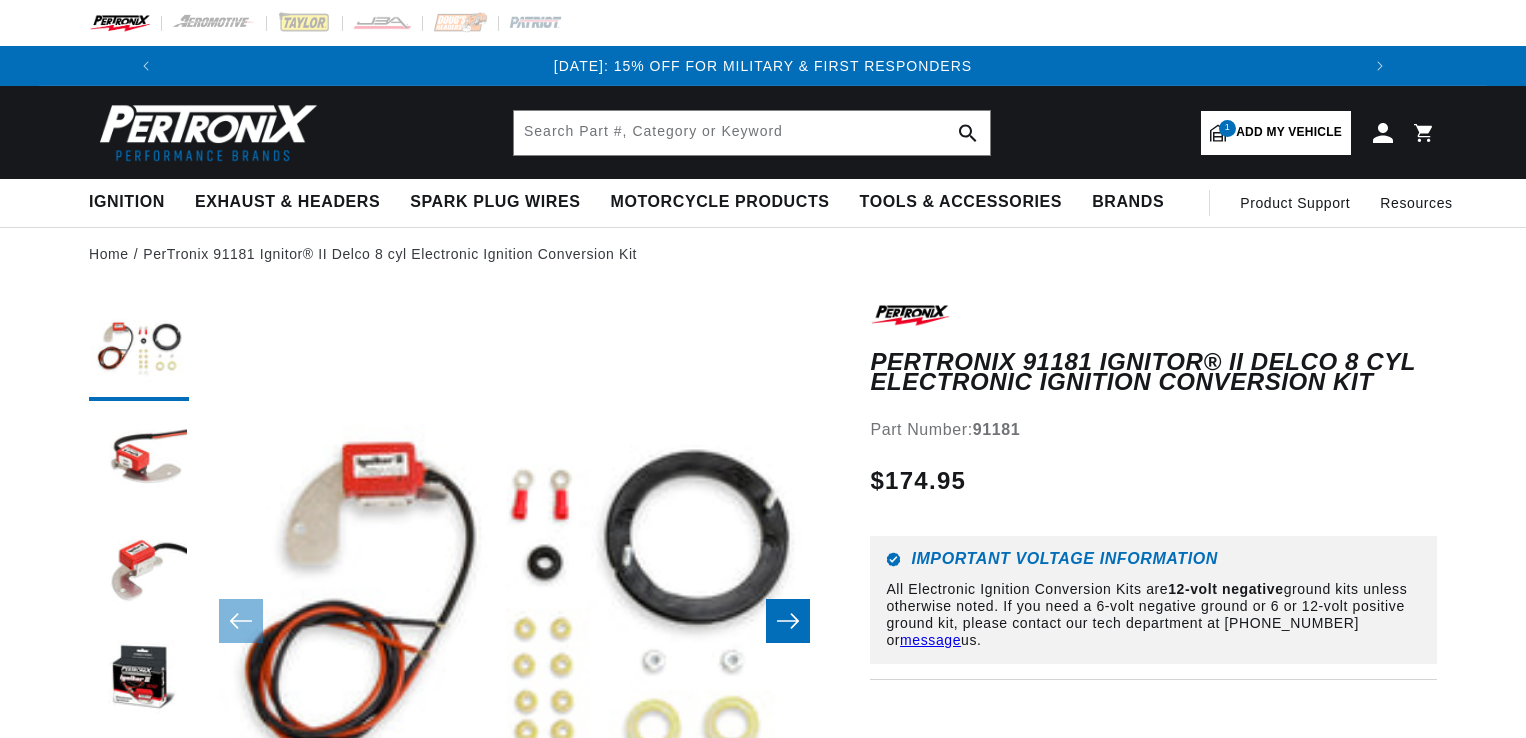 scroll, scrollTop: 0, scrollLeft: 0, axis: both 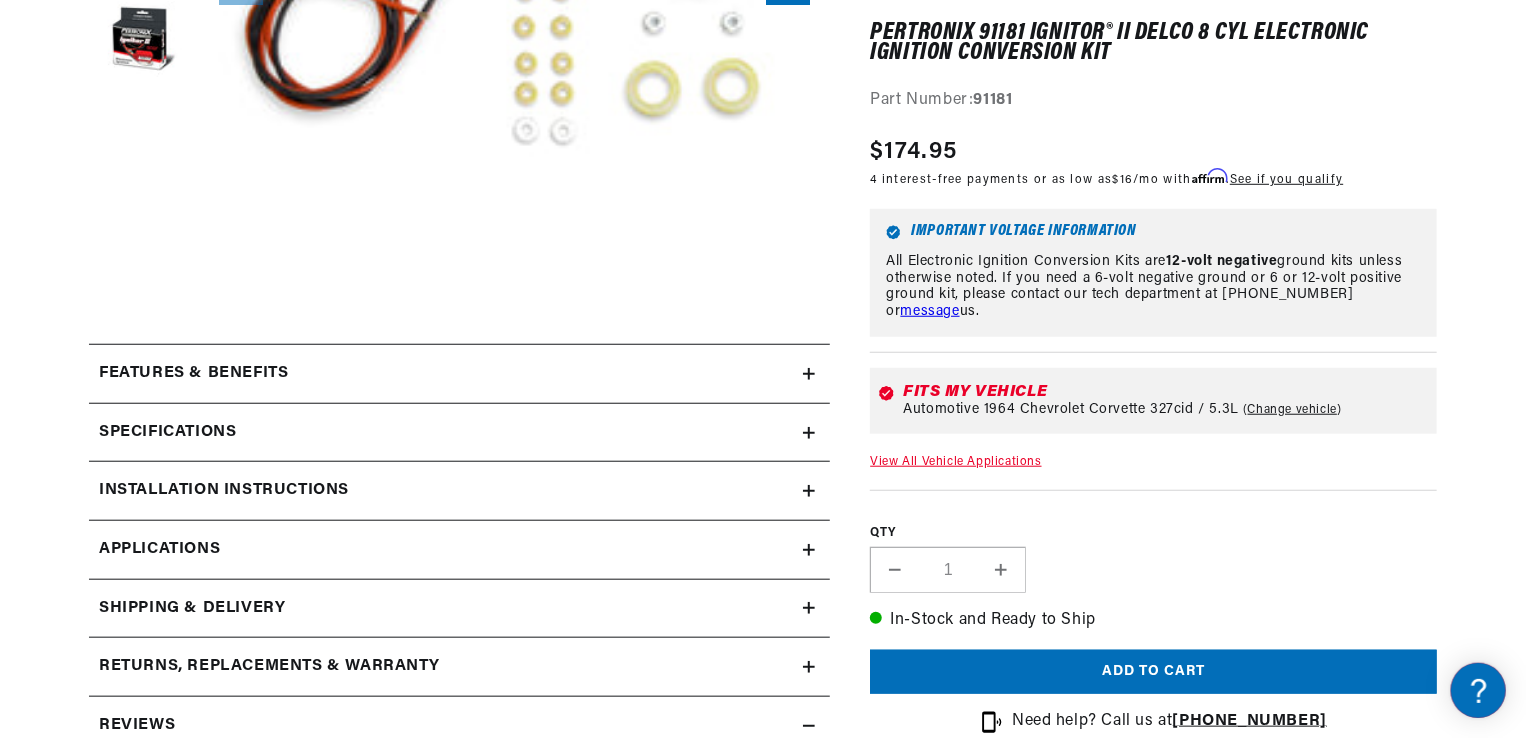 click 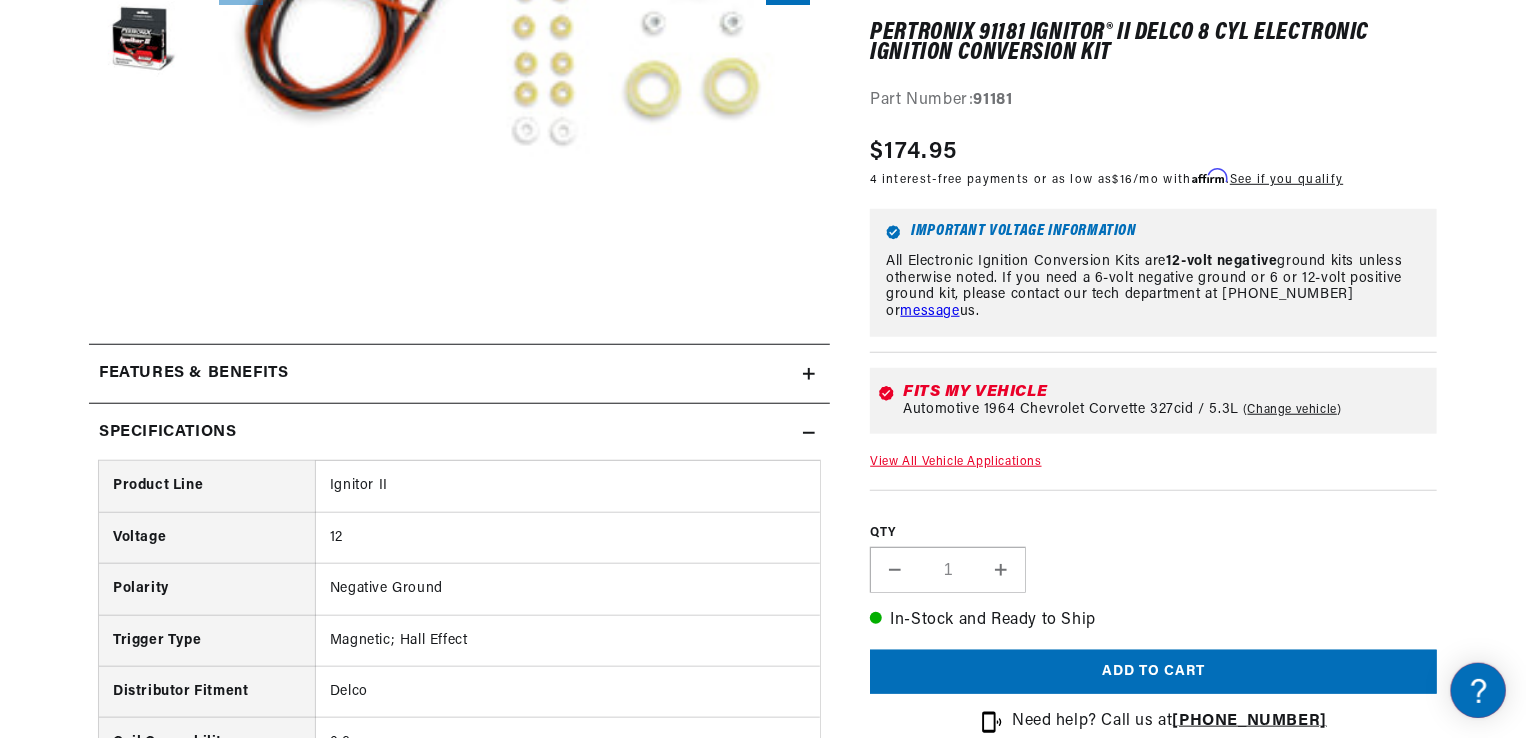 scroll, scrollTop: 0, scrollLeft: 2362, axis: horizontal 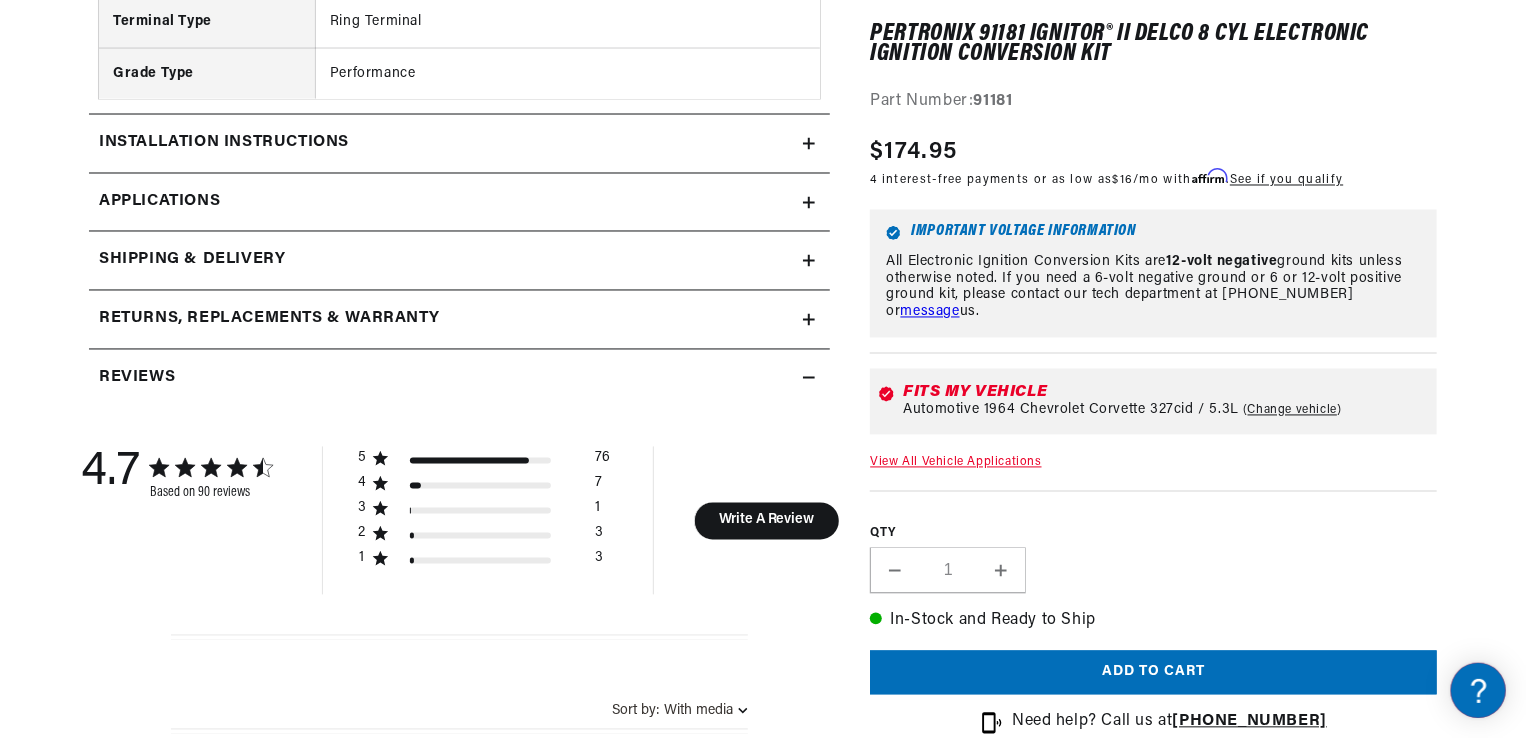 click 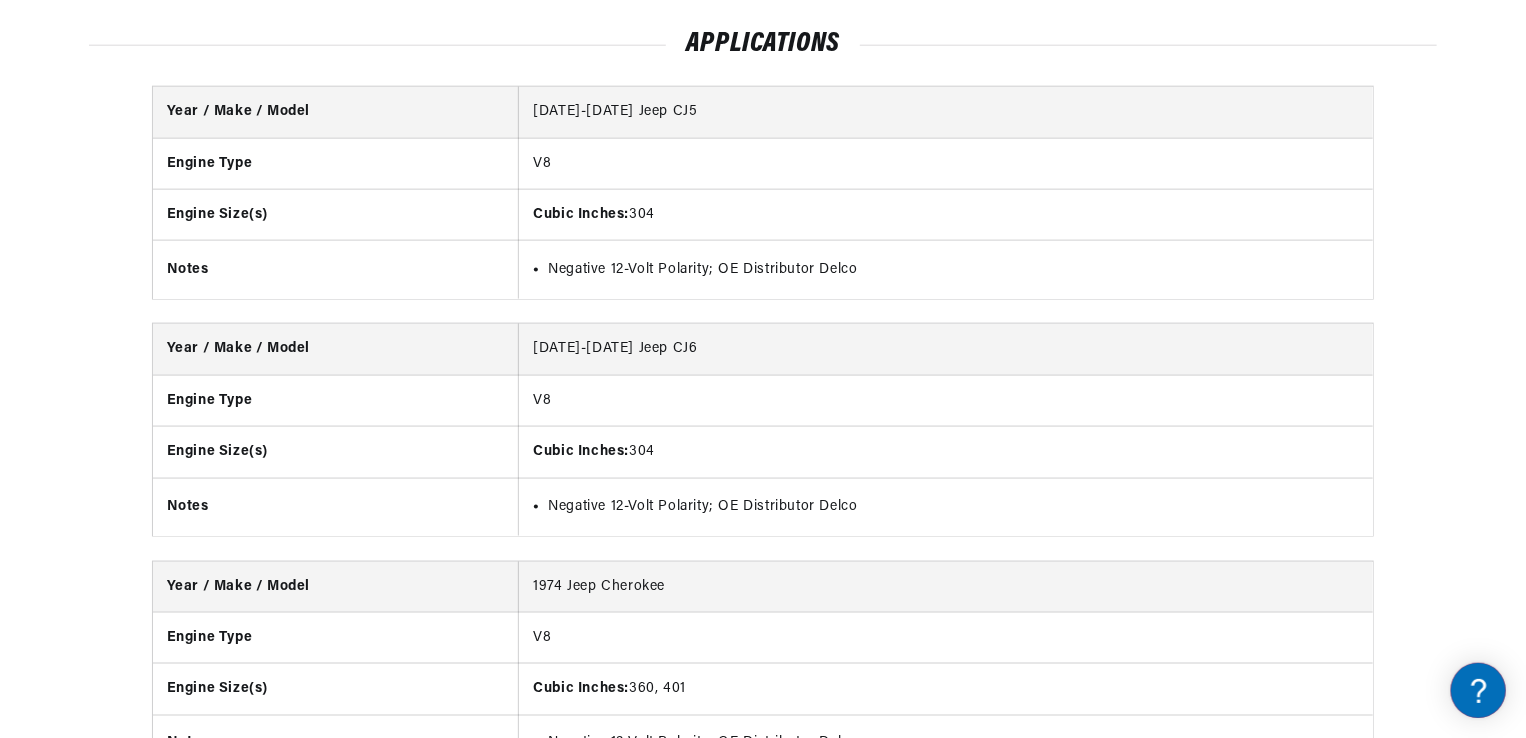 scroll, scrollTop: 5027, scrollLeft: 0, axis: vertical 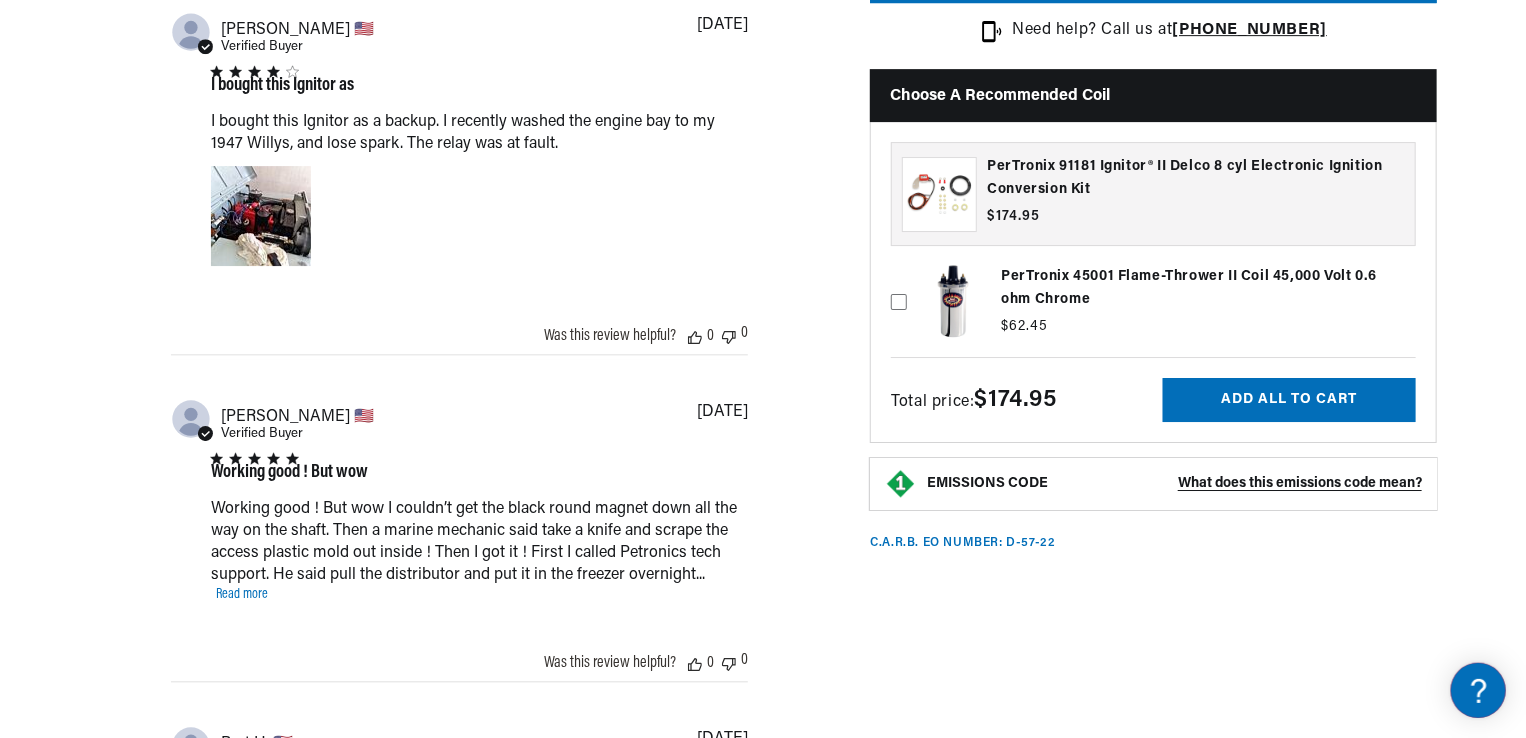 click 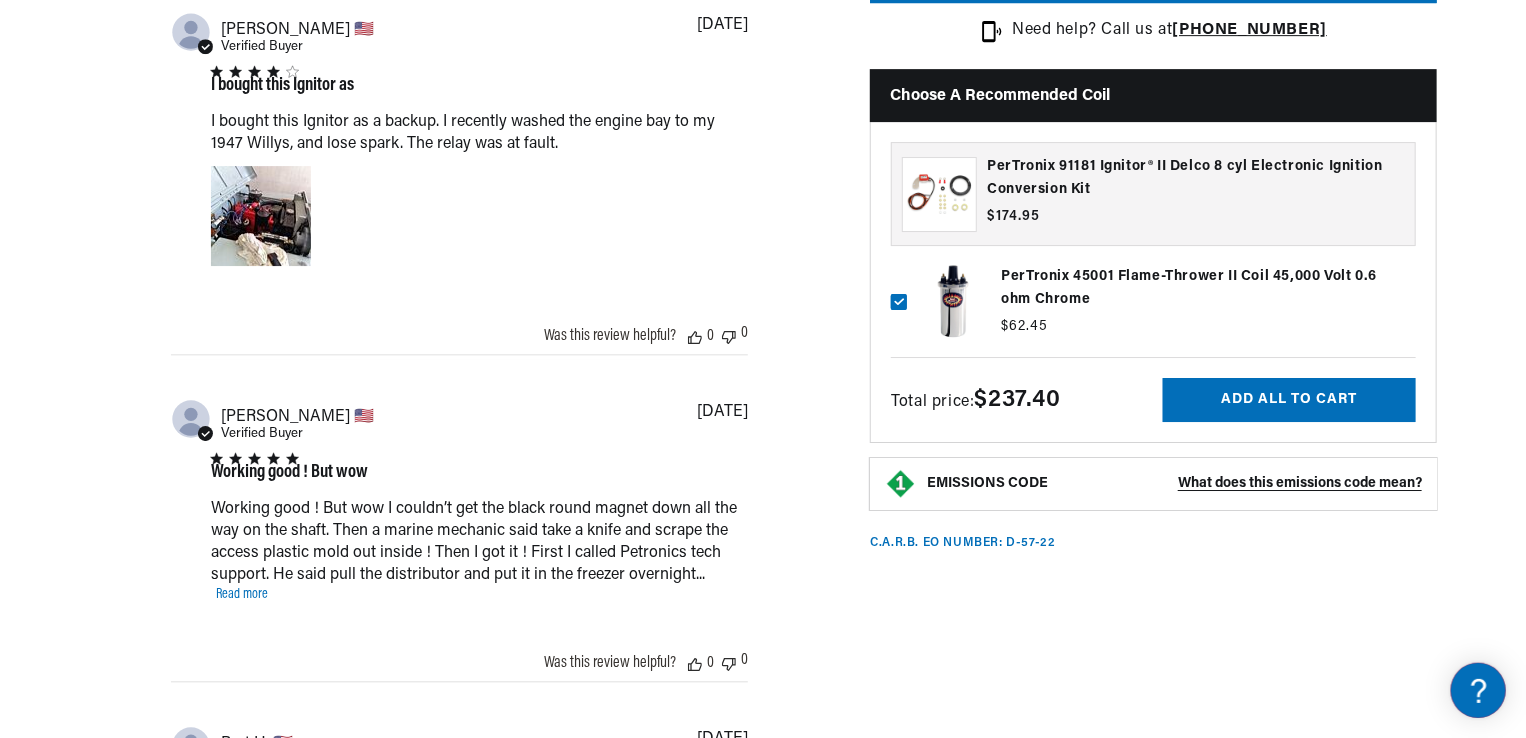 click 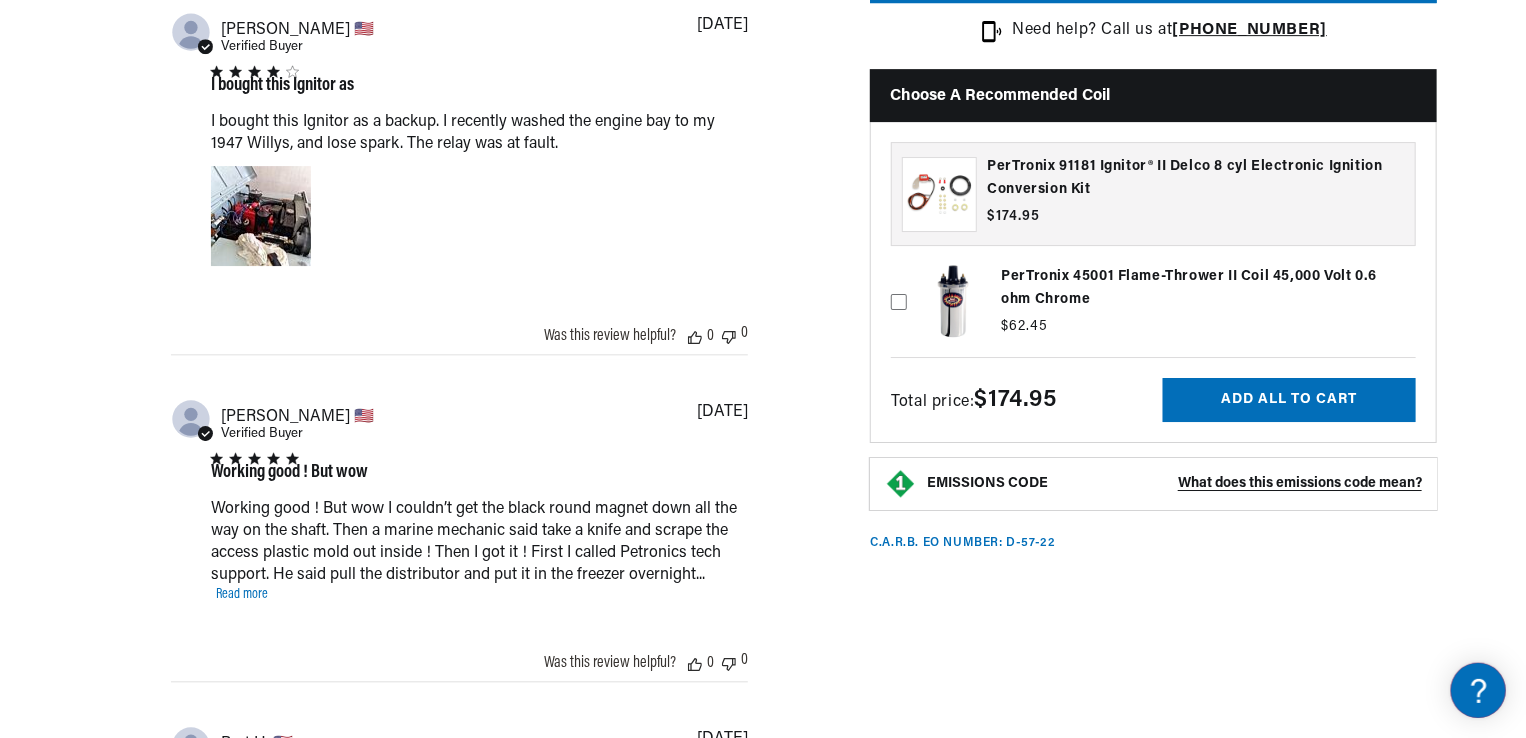 click 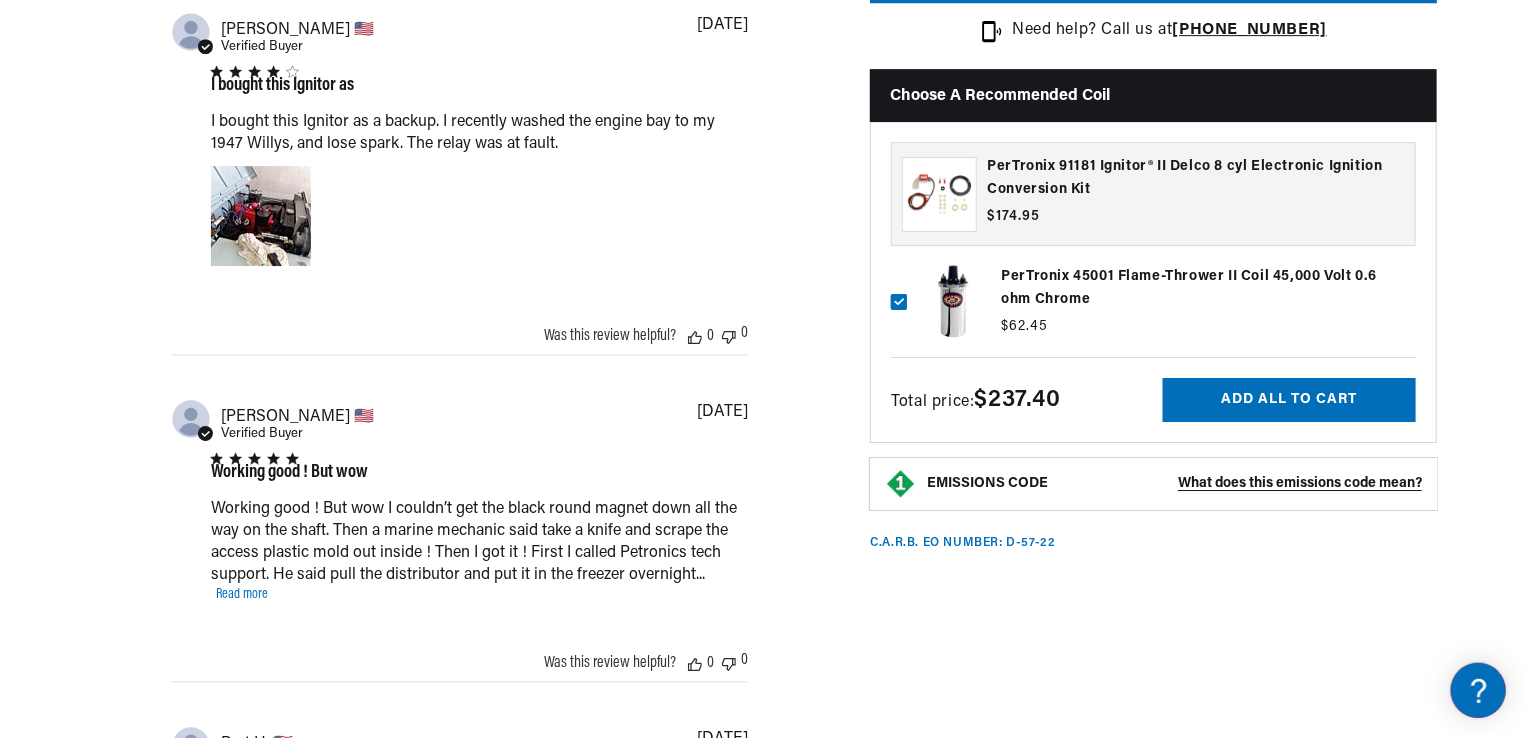 scroll, scrollTop: 0, scrollLeft: 2362, axis: horizontal 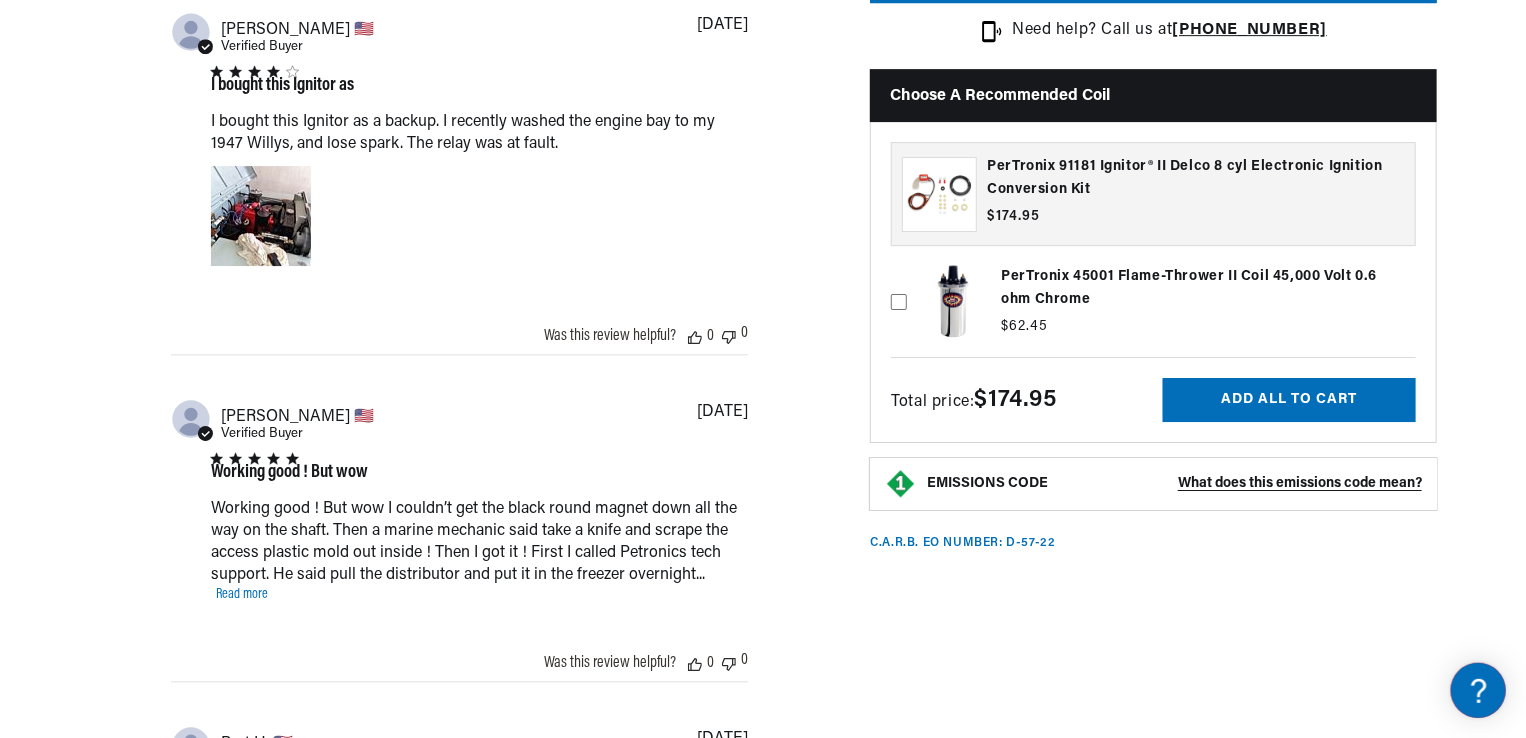 click 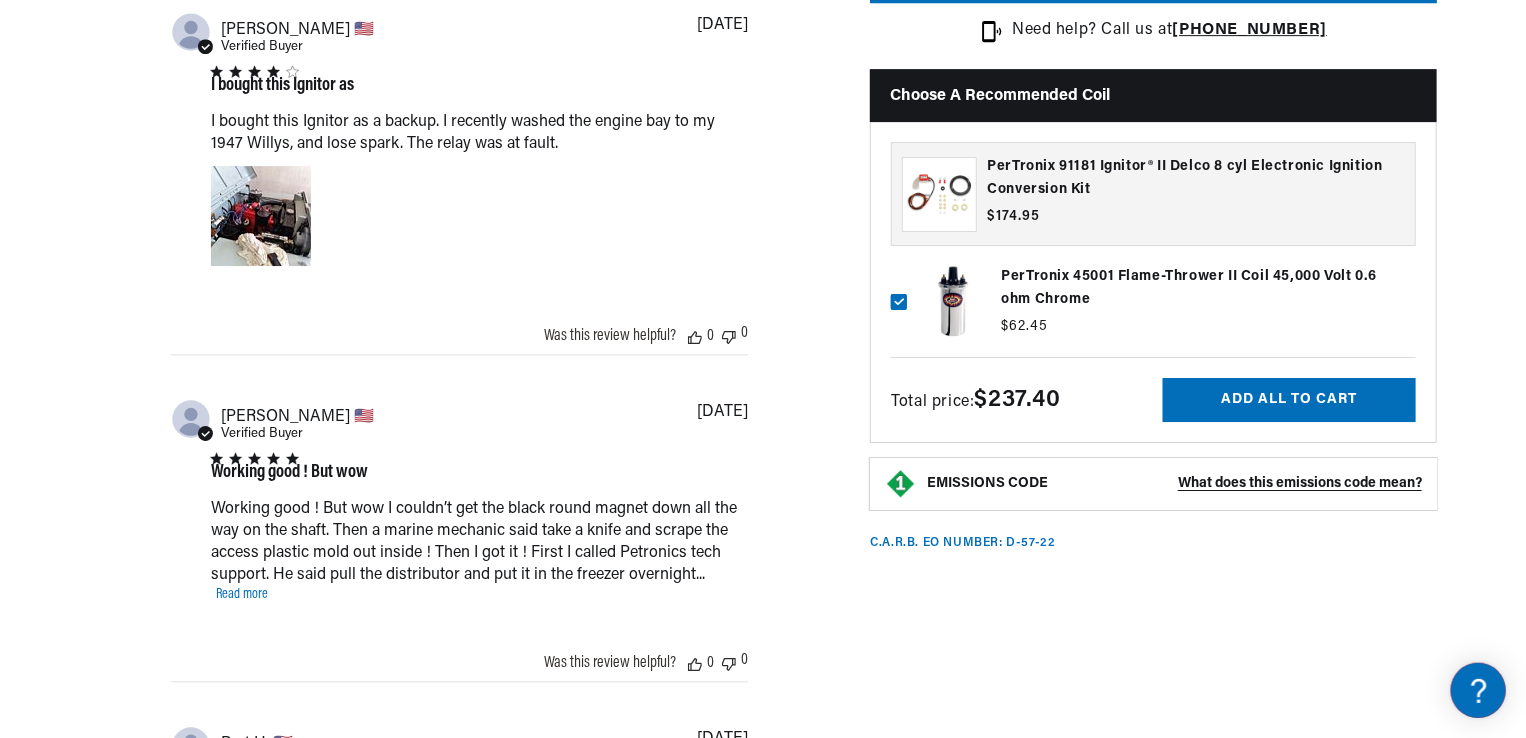 scroll, scrollTop: 0, scrollLeft: 1180, axis: horizontal 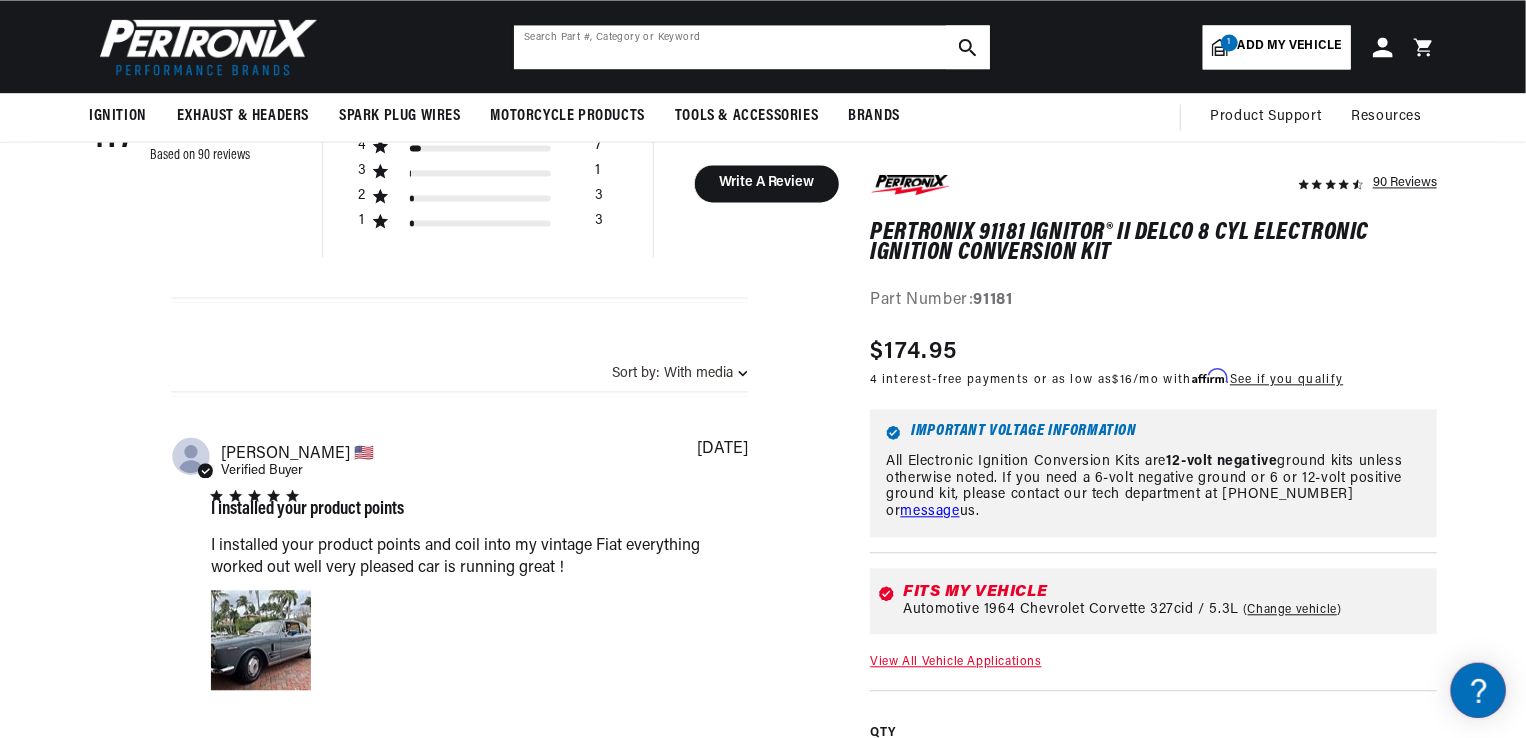 click at bounding box center [752, 47] 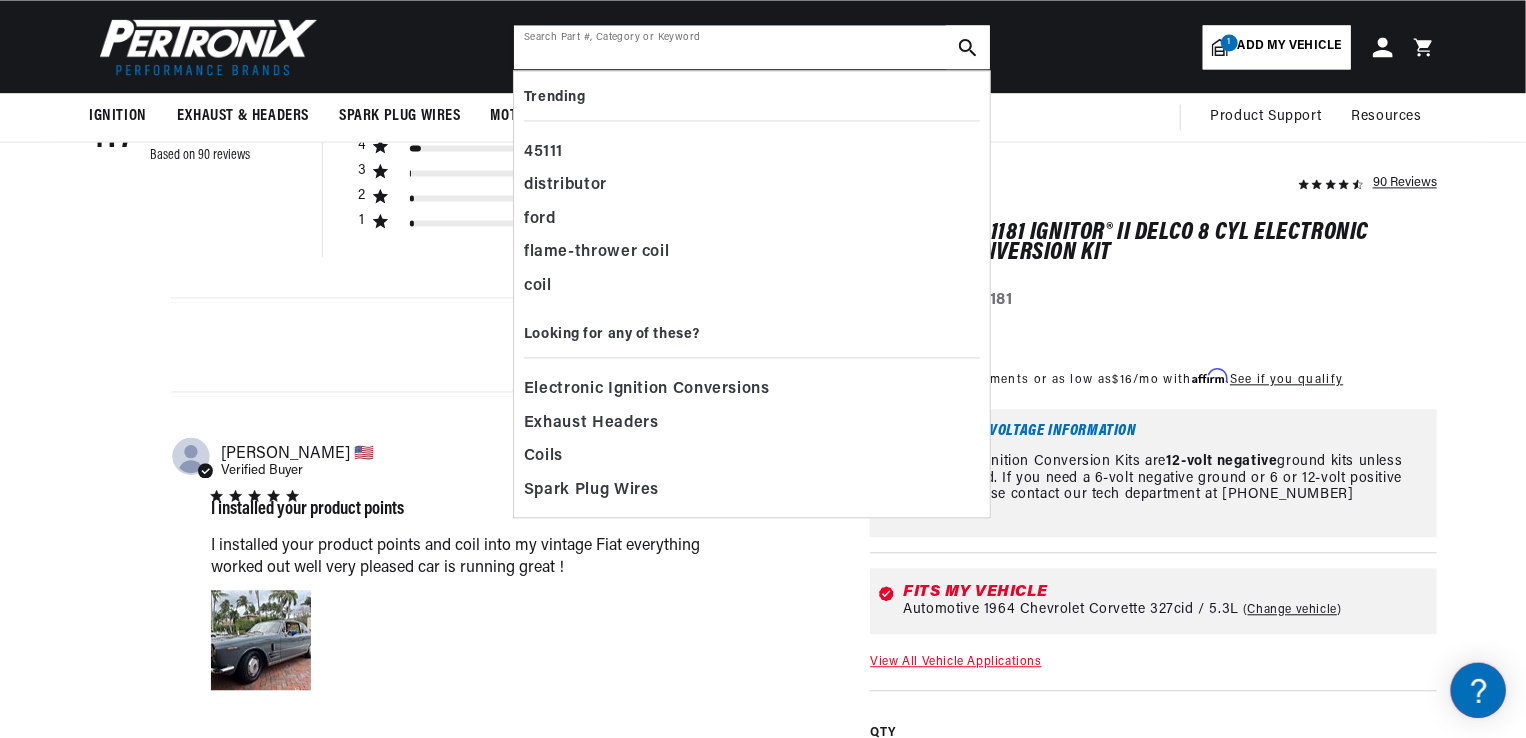 scroll, scrollTop: 0, scrollLeft: 2362, axis: horizontal 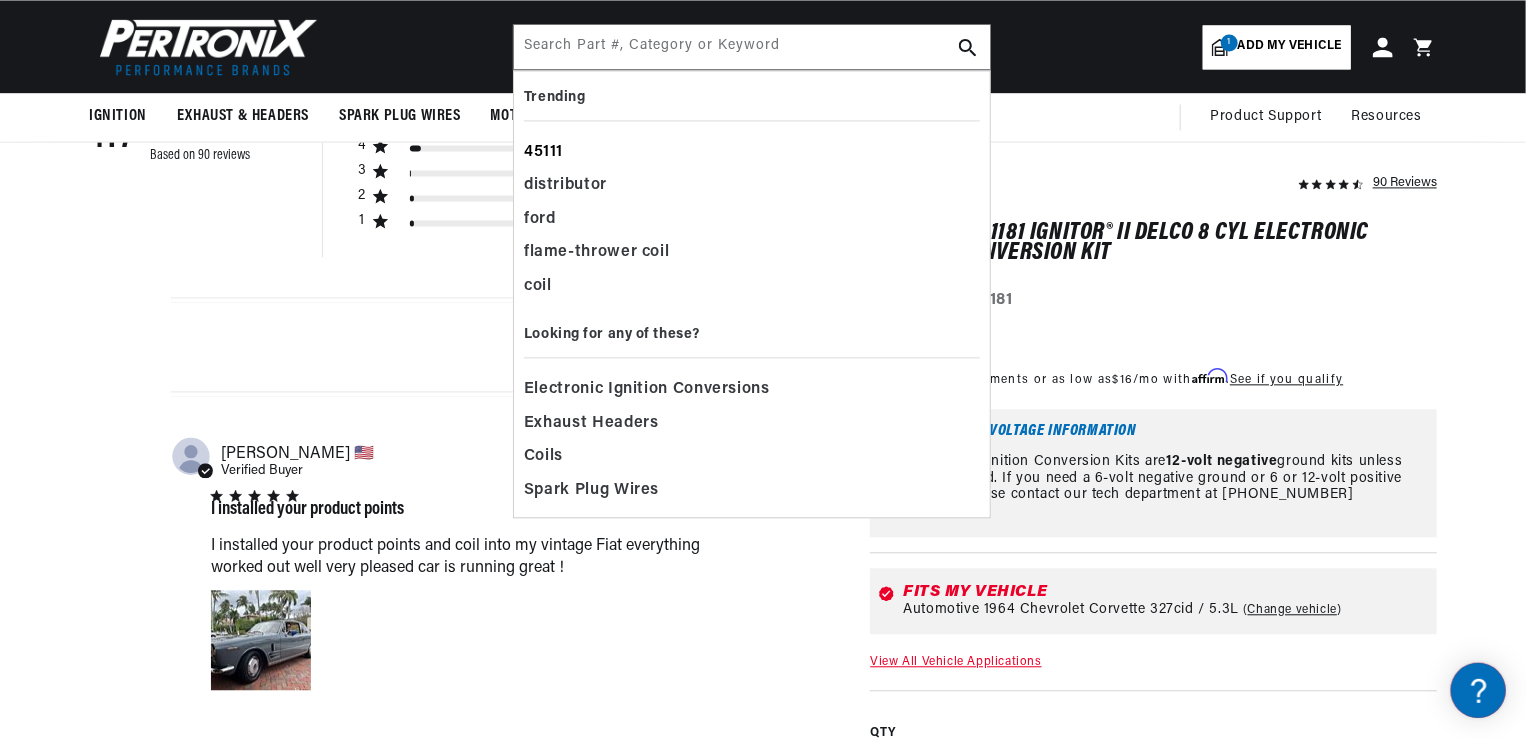 click on "45111" at bounding box center (752, 153) 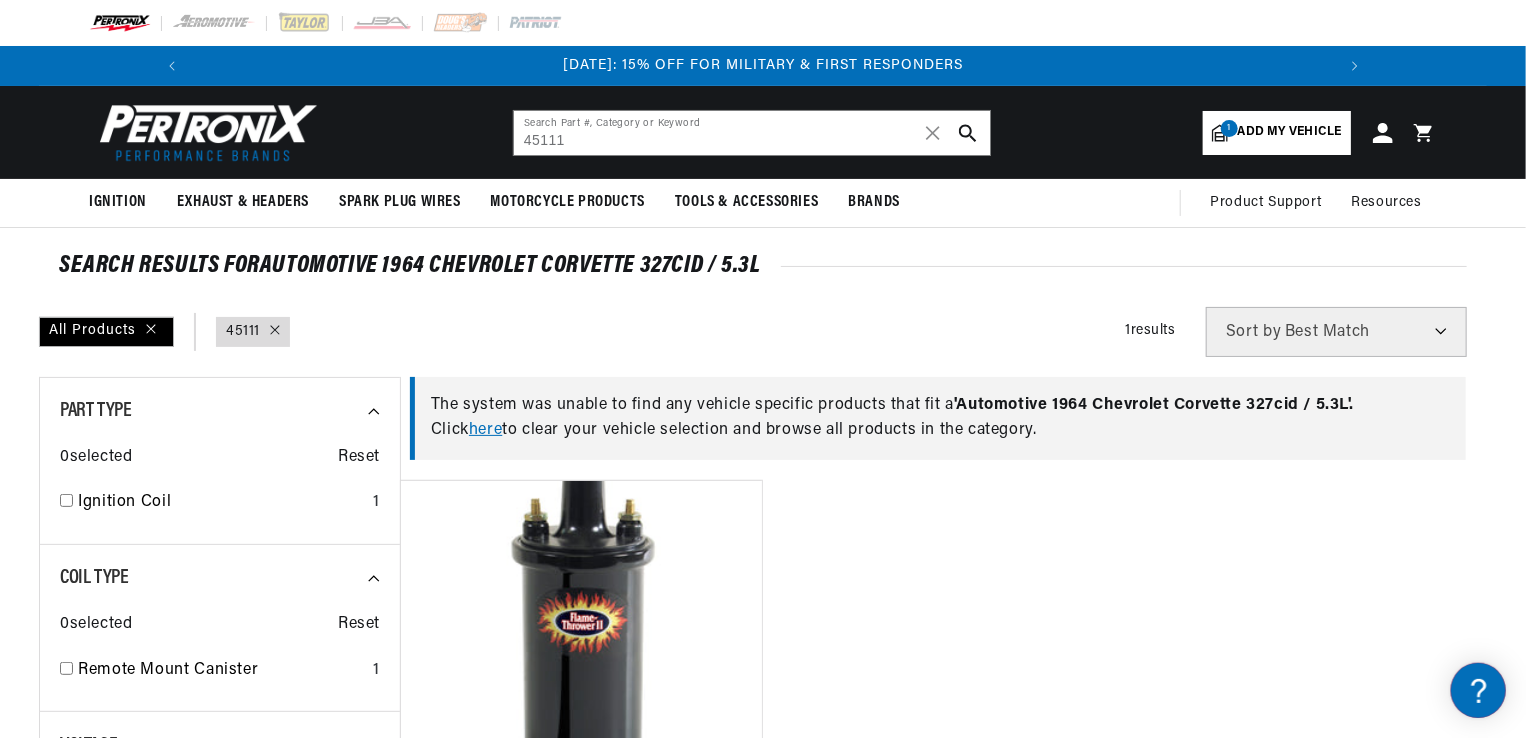 scroll, scrollTop: 238, scrollLeft: 0, axis: vertical 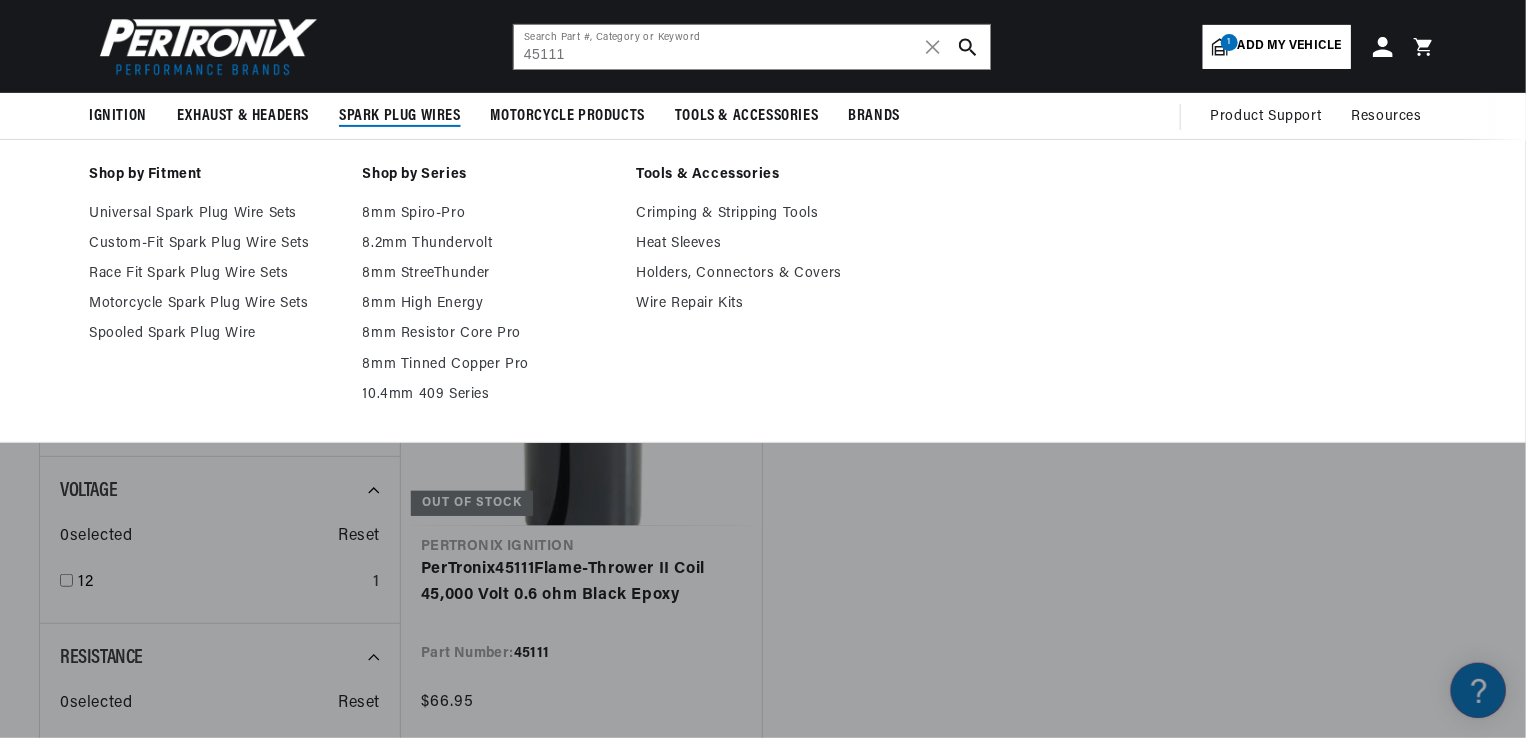 click on "Spark Plug Wires" at bounding box center (400, 116) 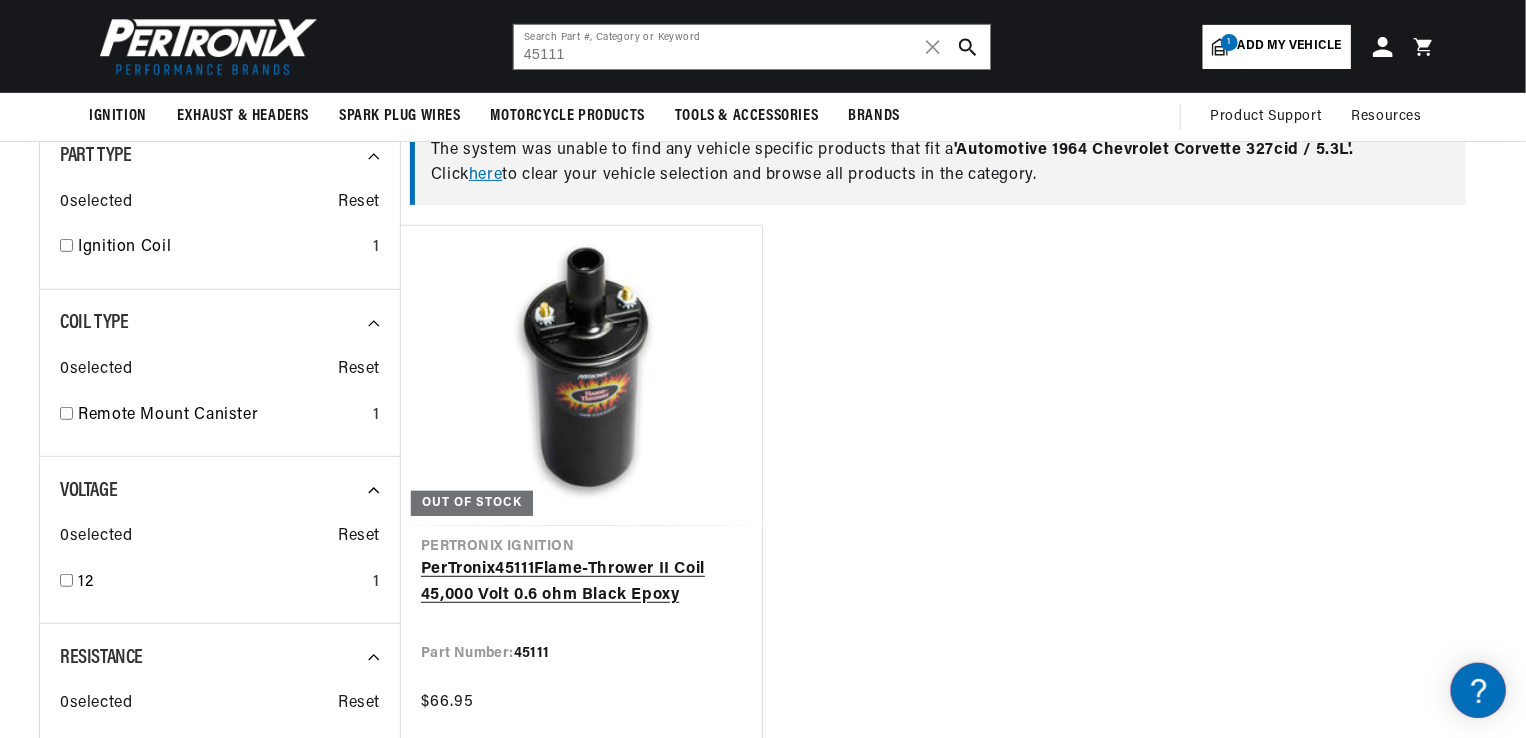 scroll, scrollTop: 0, scrollLeft: 1180, axis: horizontal 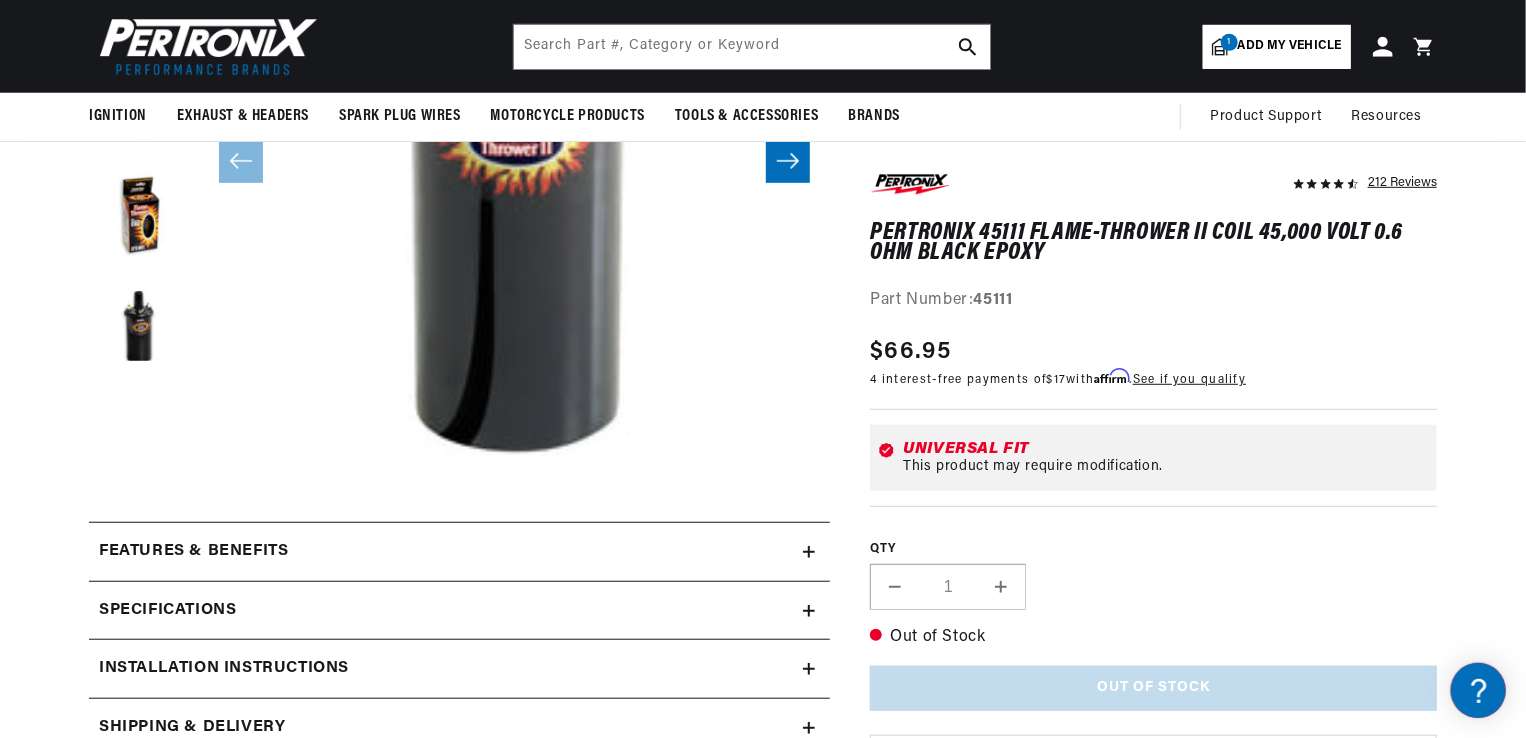 click 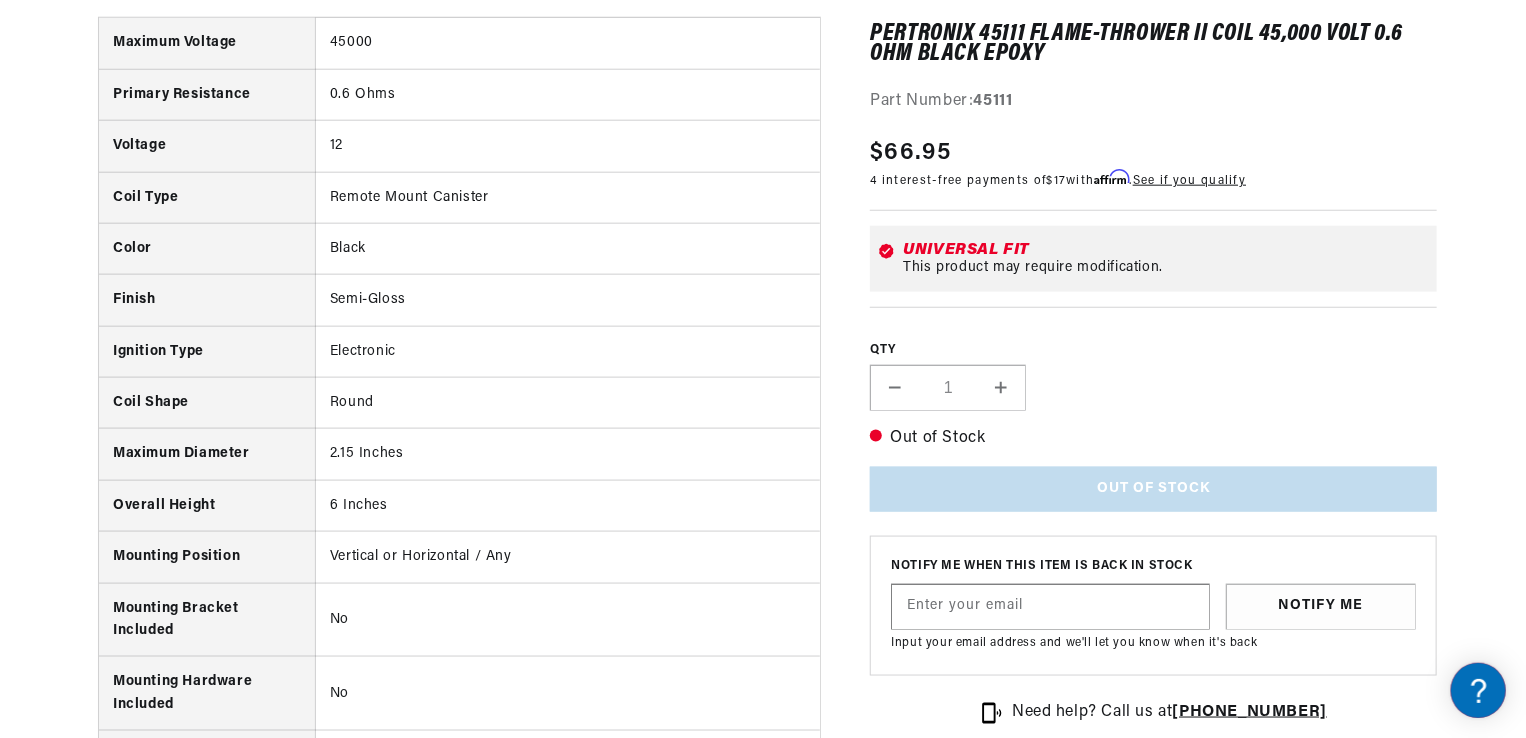 scroll, scrollTop: 1085, scrollLeft: 0, axis: vertical 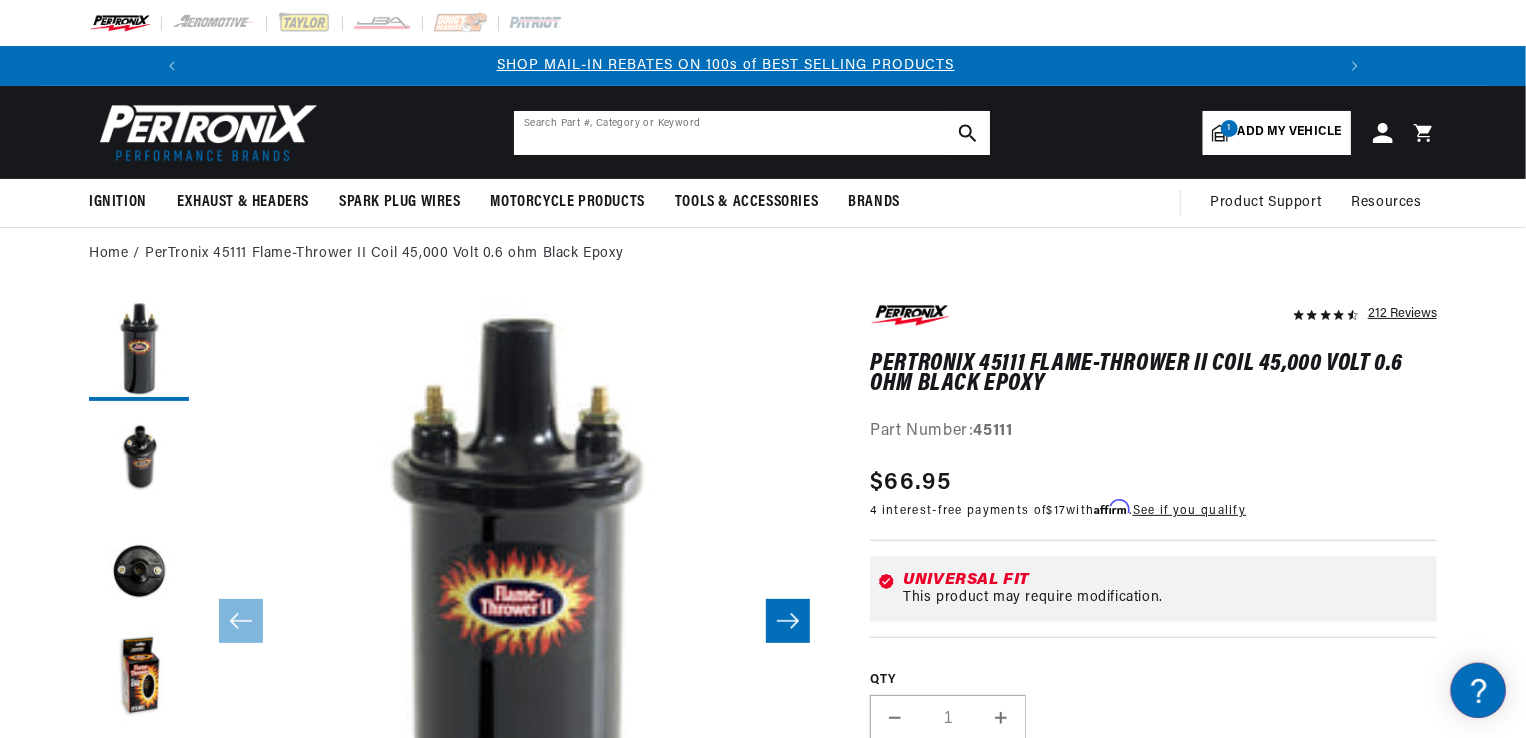 click at bounding box center [752, 133] 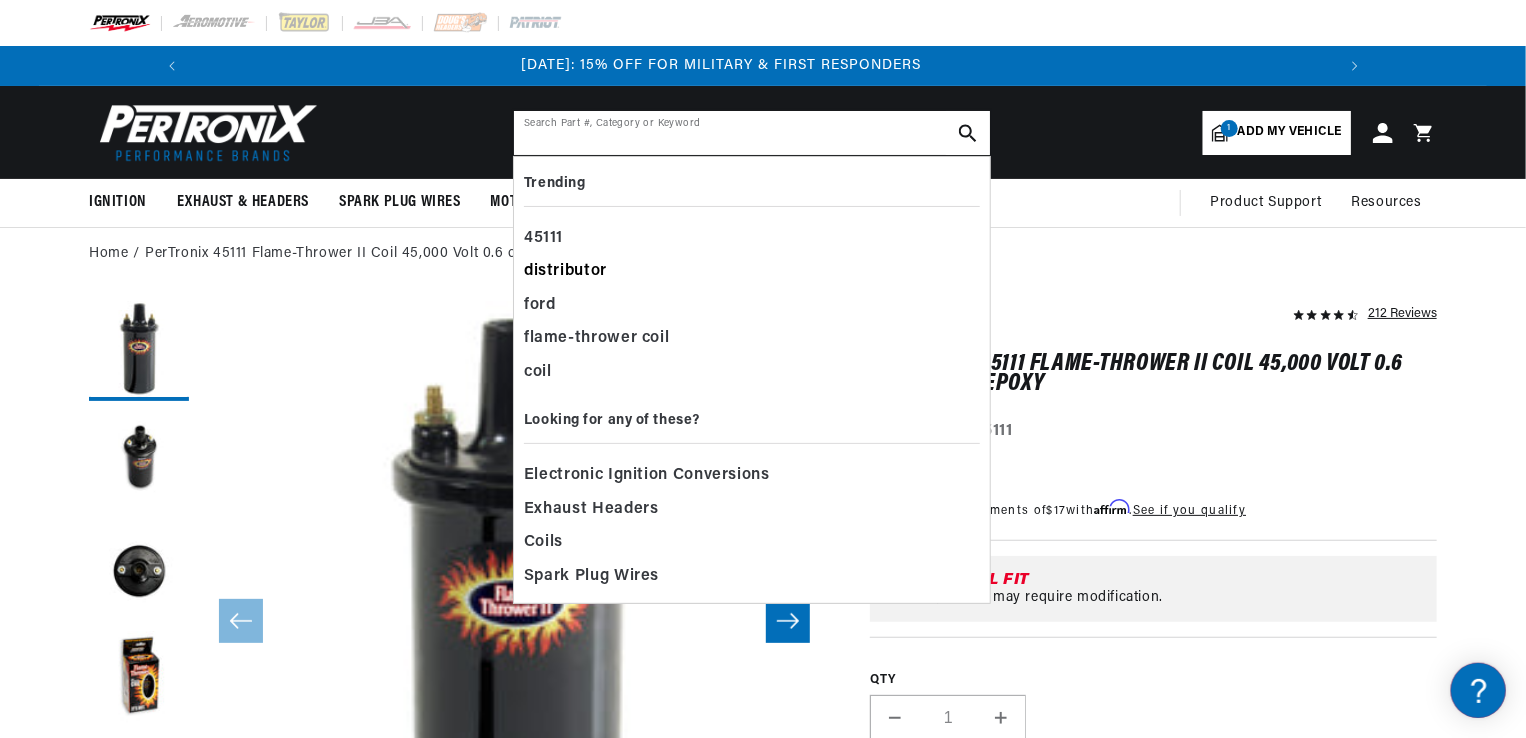 scroll, scrollTop: 0, scrollLeft: 0, axis: both 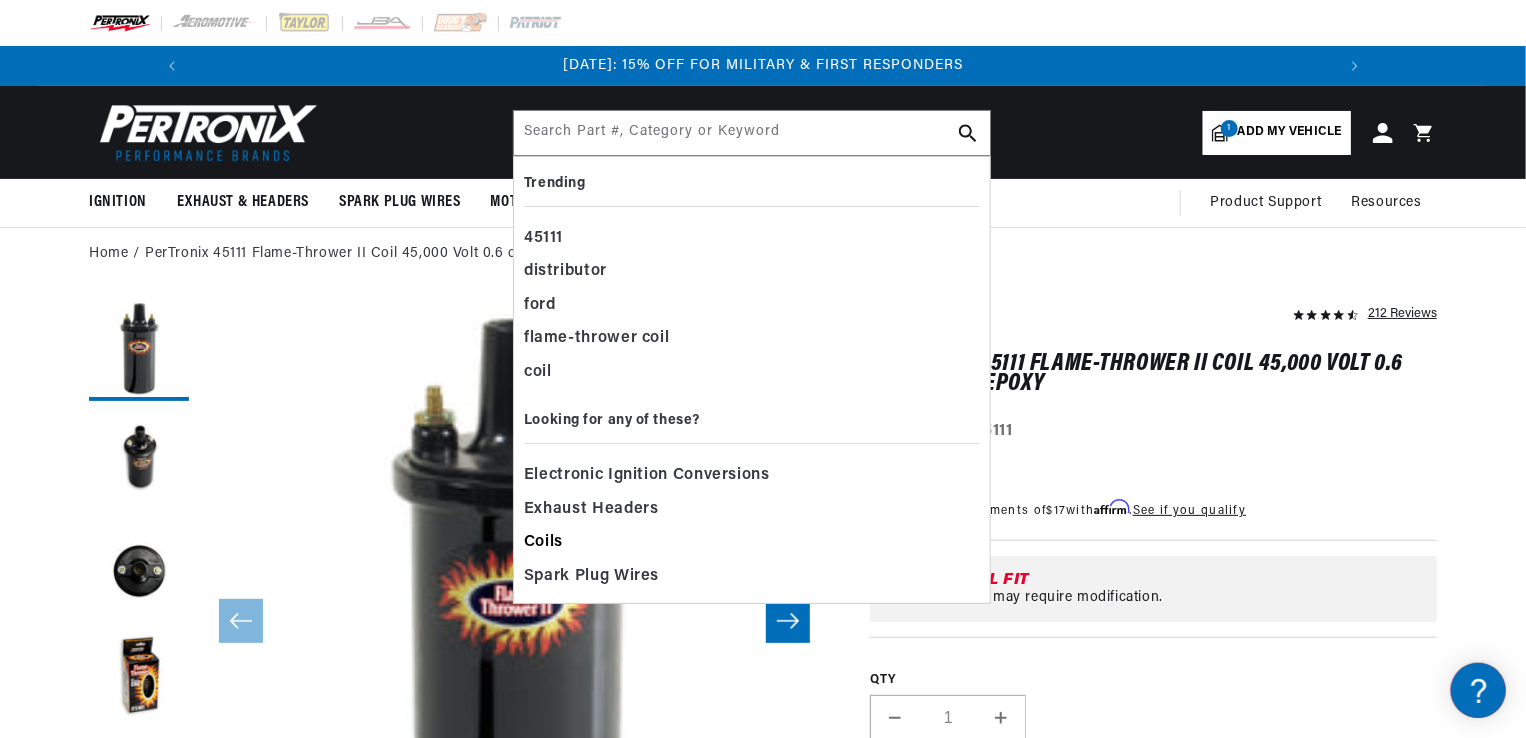 click on "Coils" at bounding box center (543, 543) 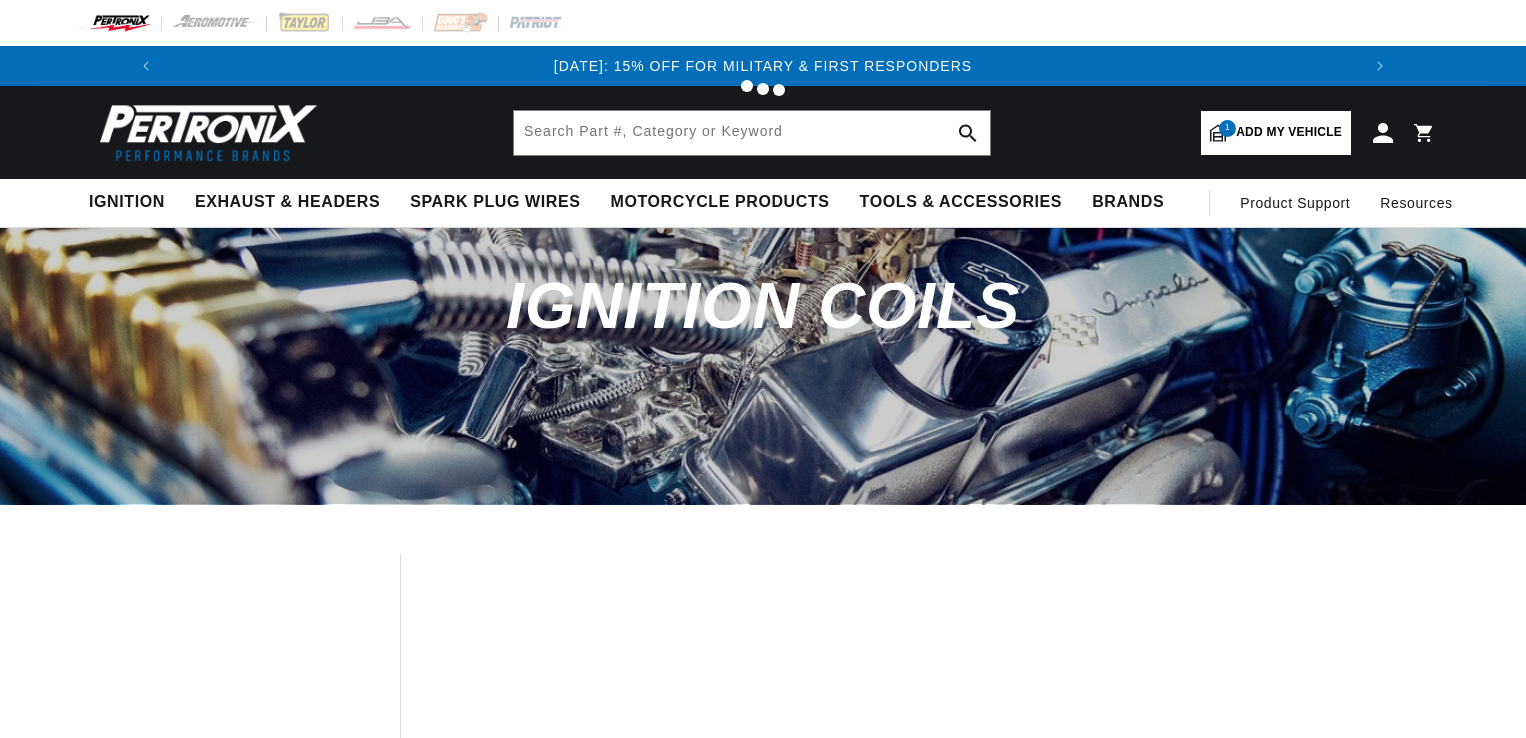 scroll, scrollTop: 0, scrollLeft: 0, axis: both 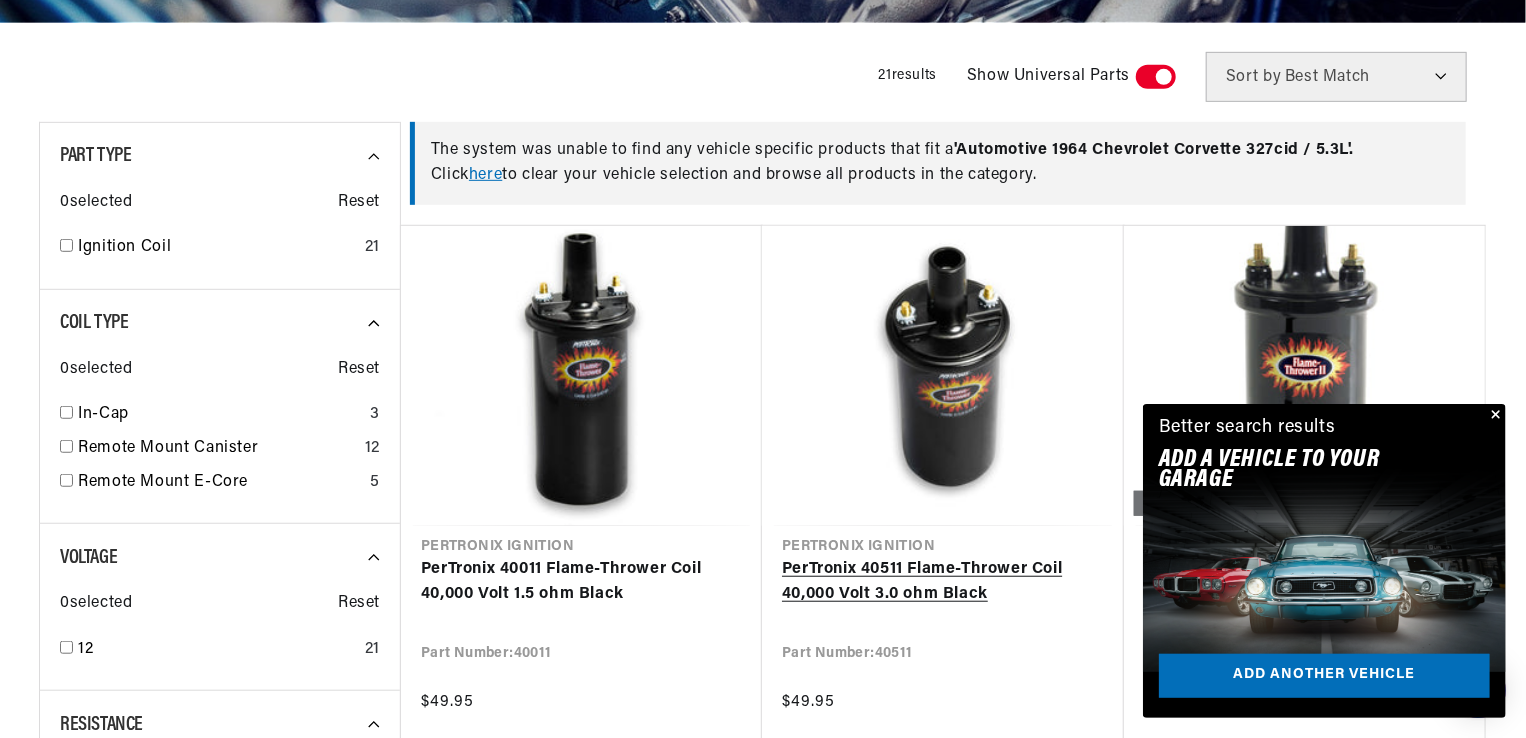click on "PerTronix 40511 Flame-Thrower Coil 40,000 Volt 3.0 ohm Black" at bounding box center (943, 582) 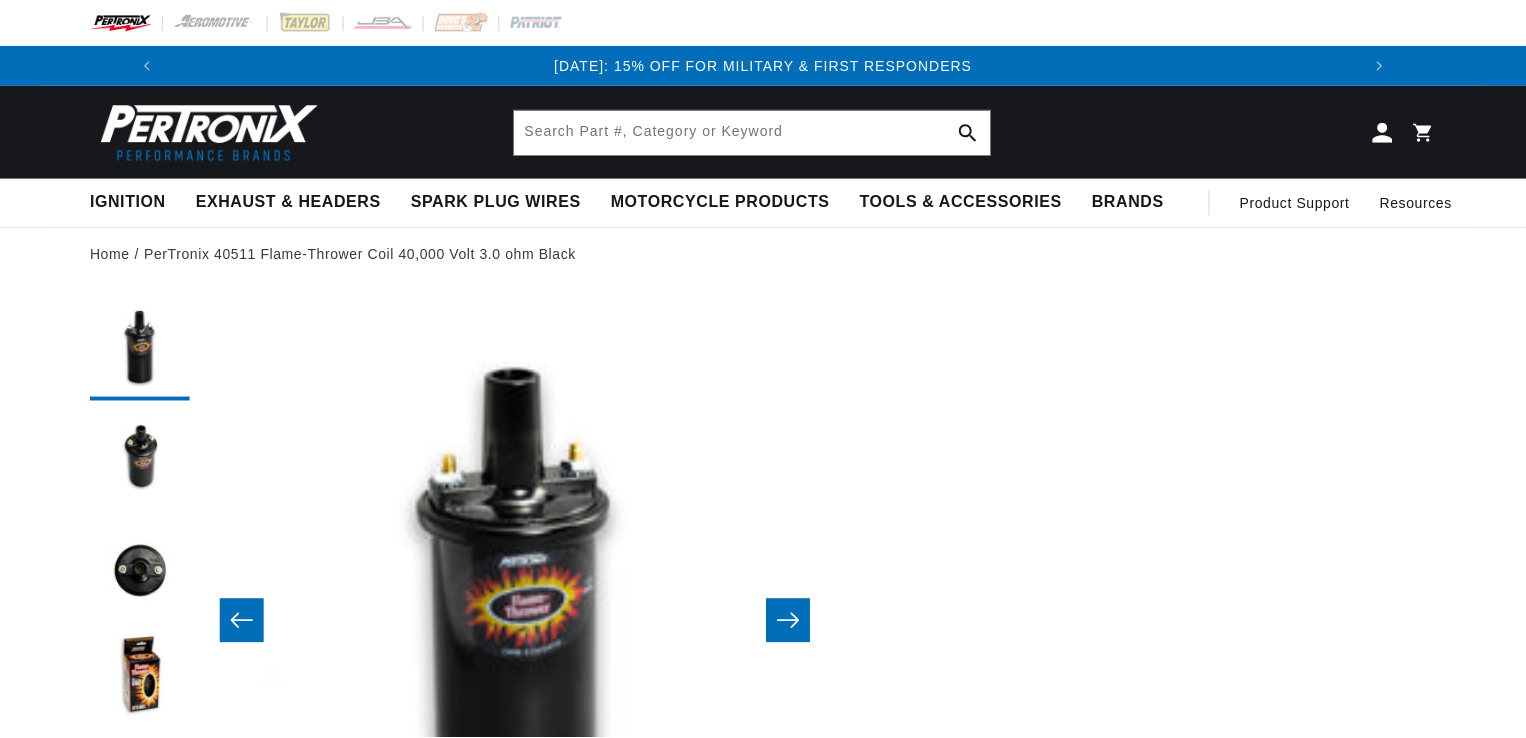 scroll, scrollTop: 0, scrollLeft: 0, axis: both 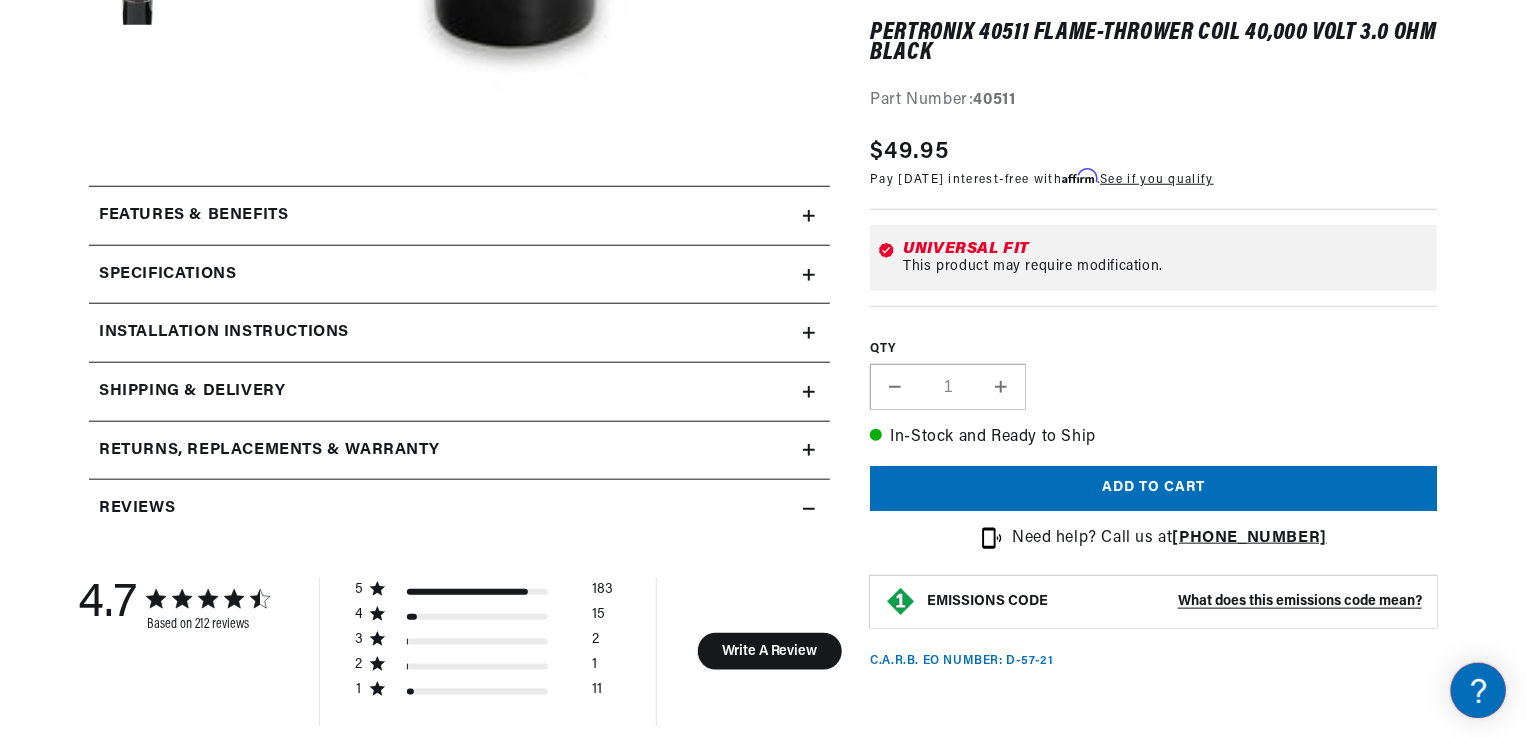 click 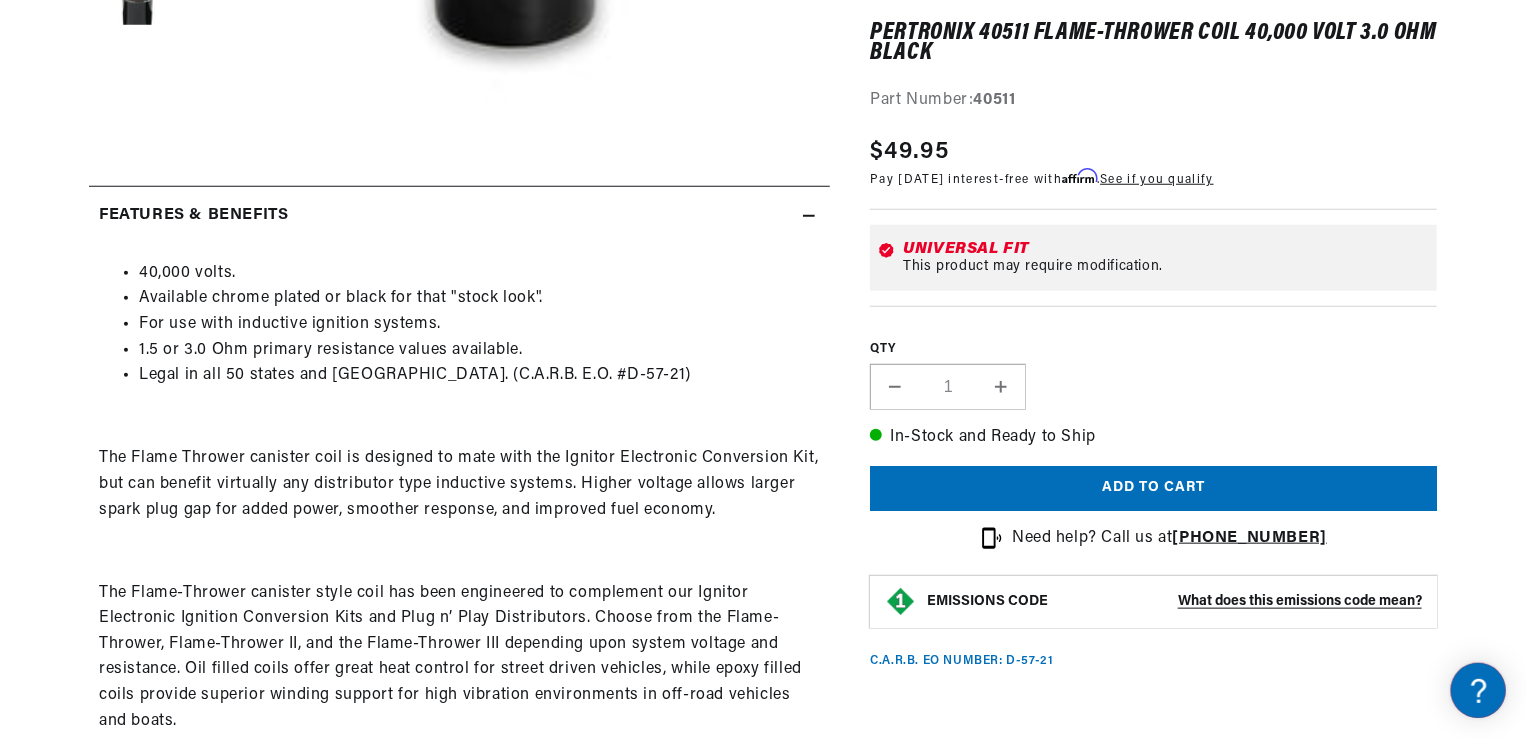 scroll, scrollTop: 0, scrollLeft: 0, axis: both 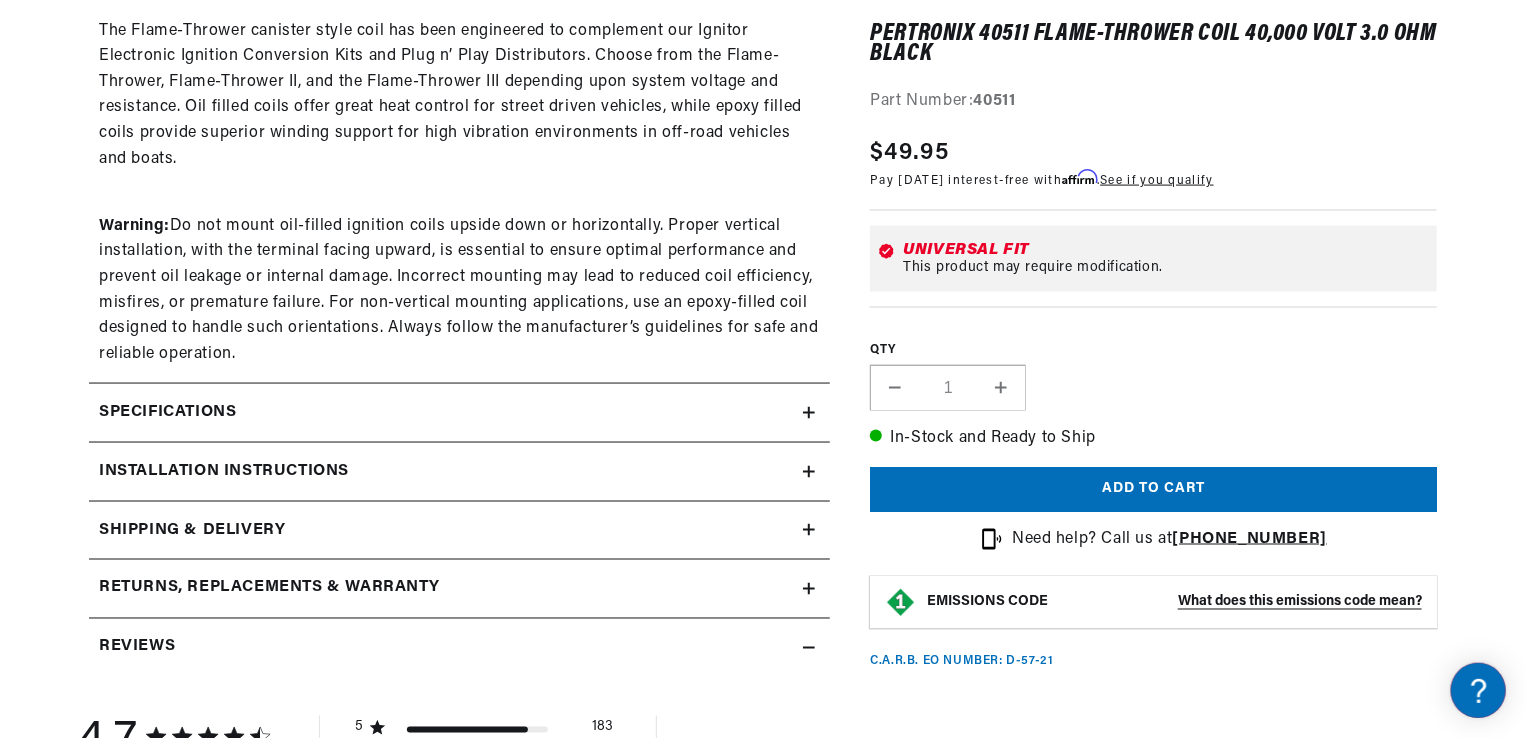 click 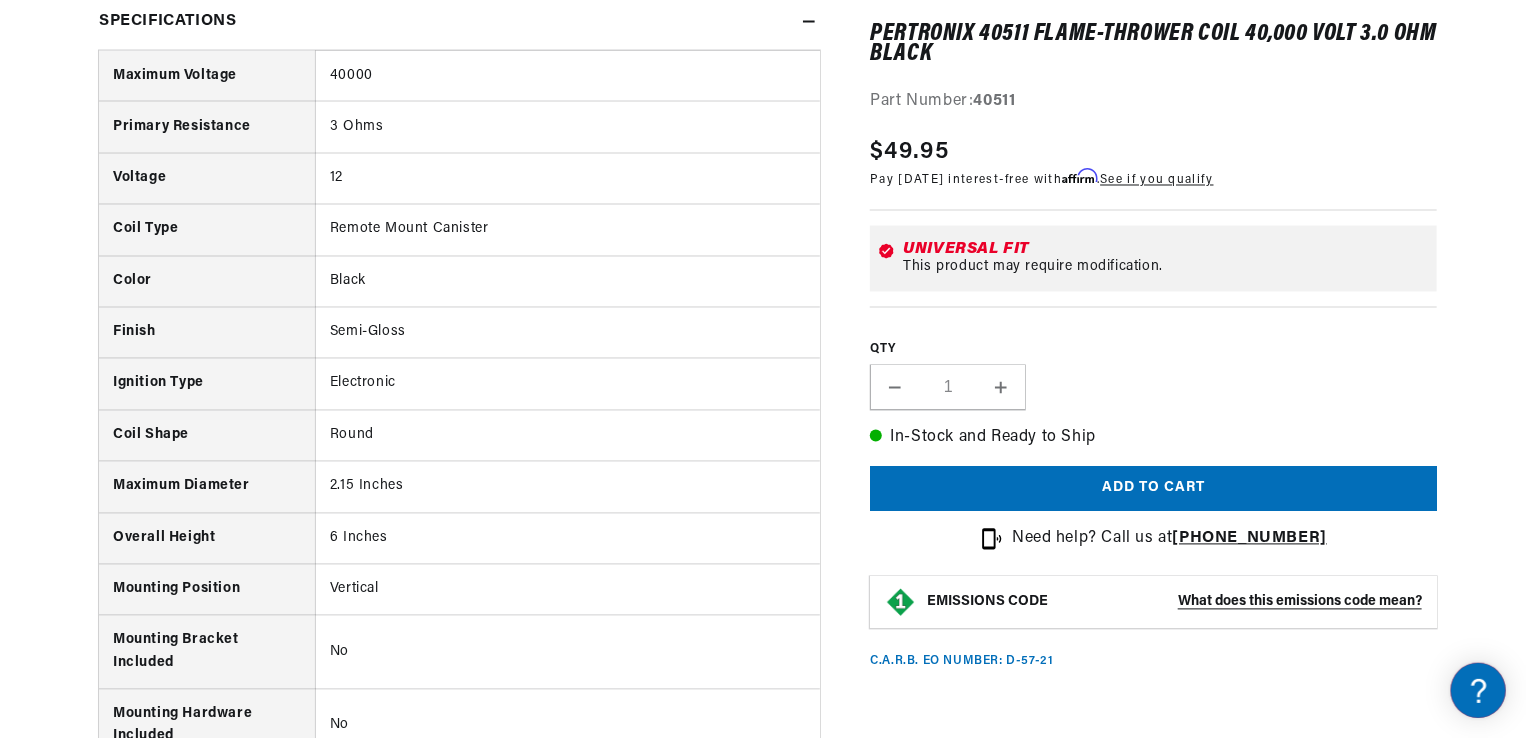 scroll, scrollTop: 1751, scrollLeft: 0, axis: vertical 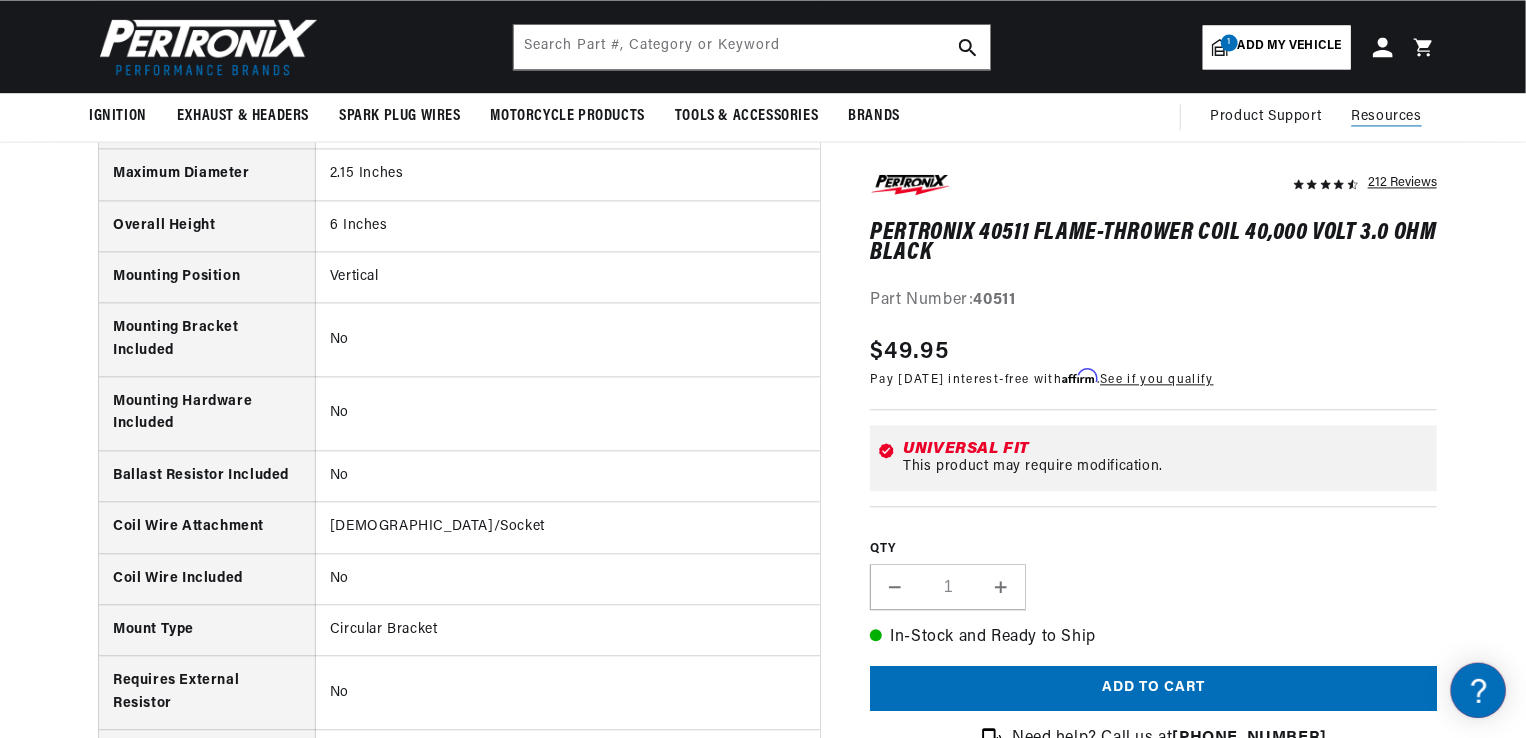 click on "Resources" at bounding box center (1387, 116) 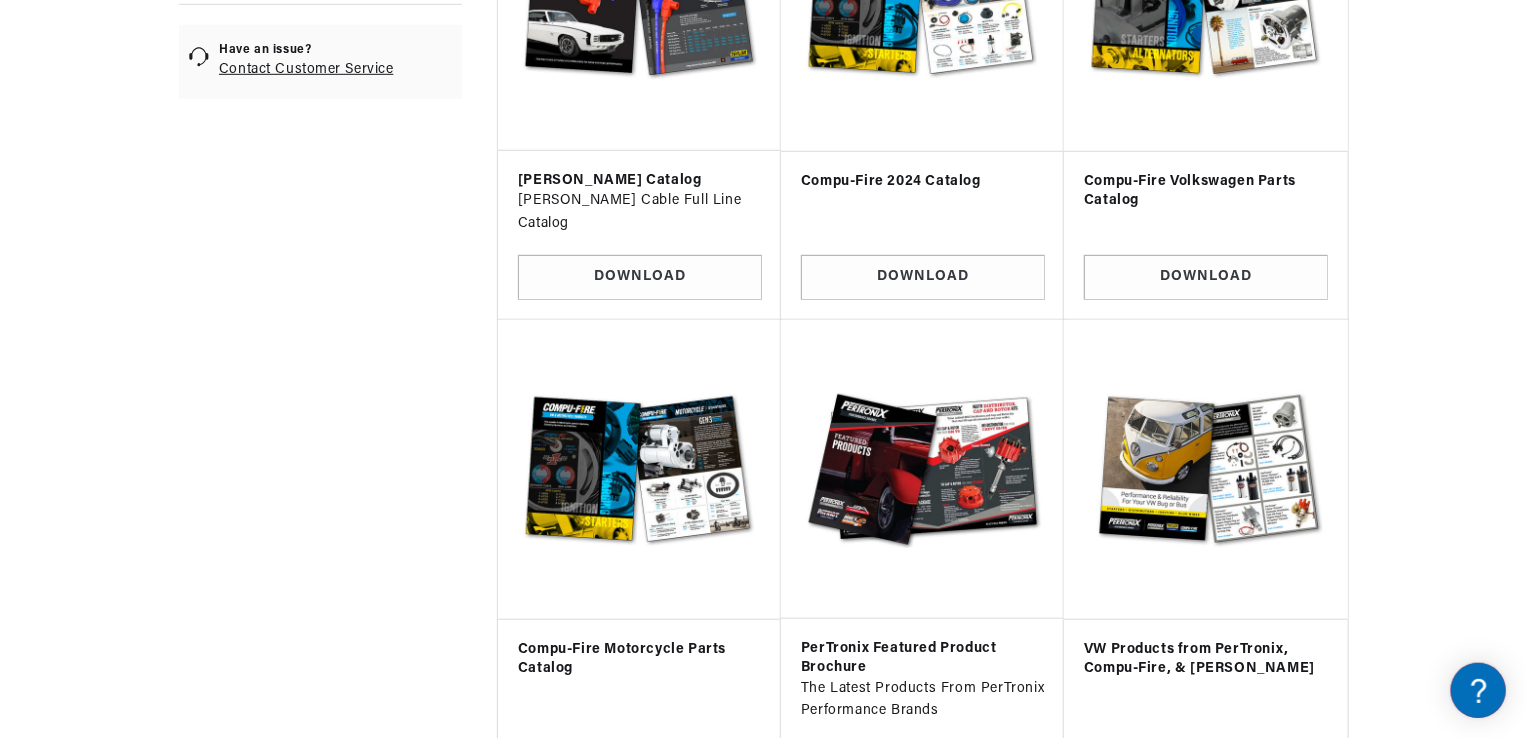 scroll, scrollTop: 780, scrollLeft: 0, axis: vertical 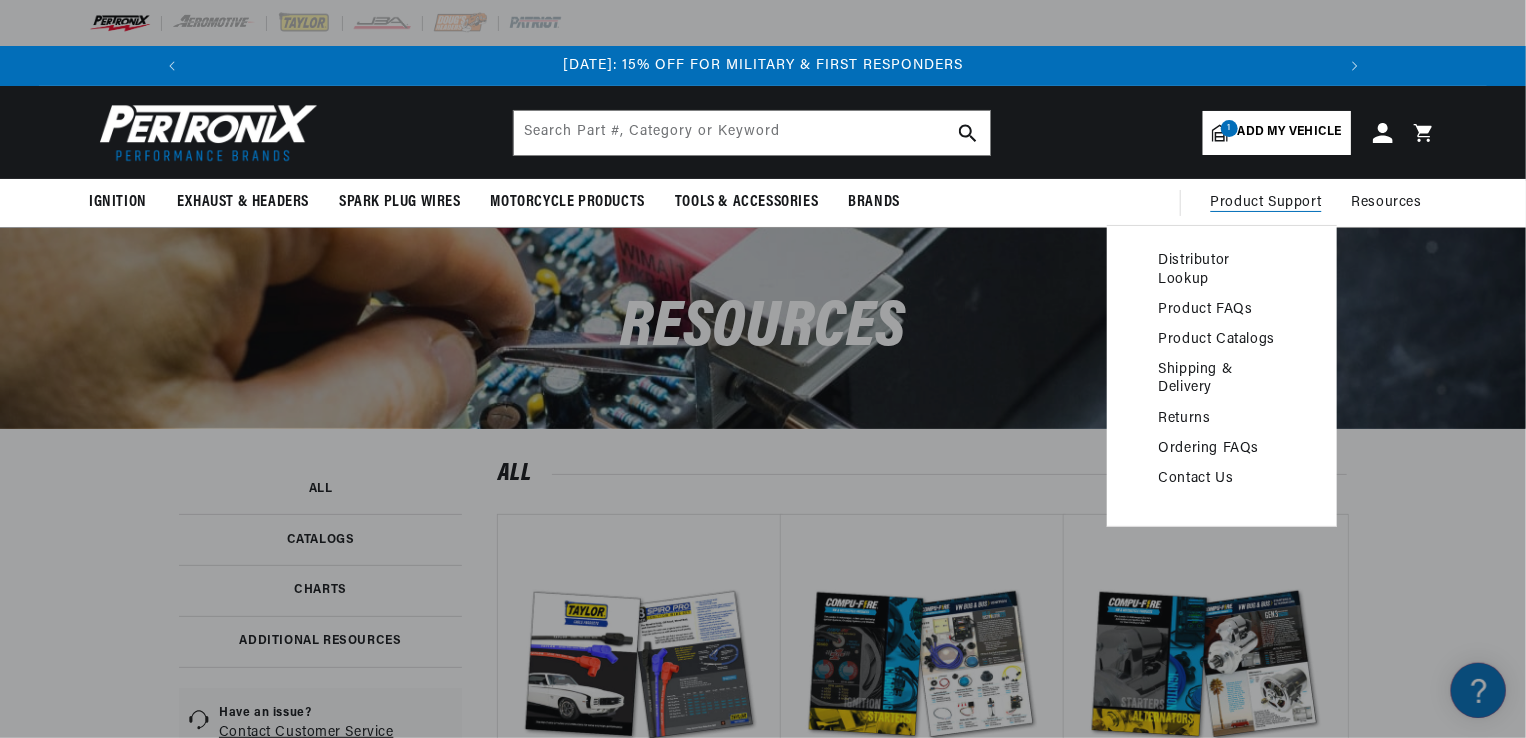 click on "Contact Us" at bounding box center [1222, 479] 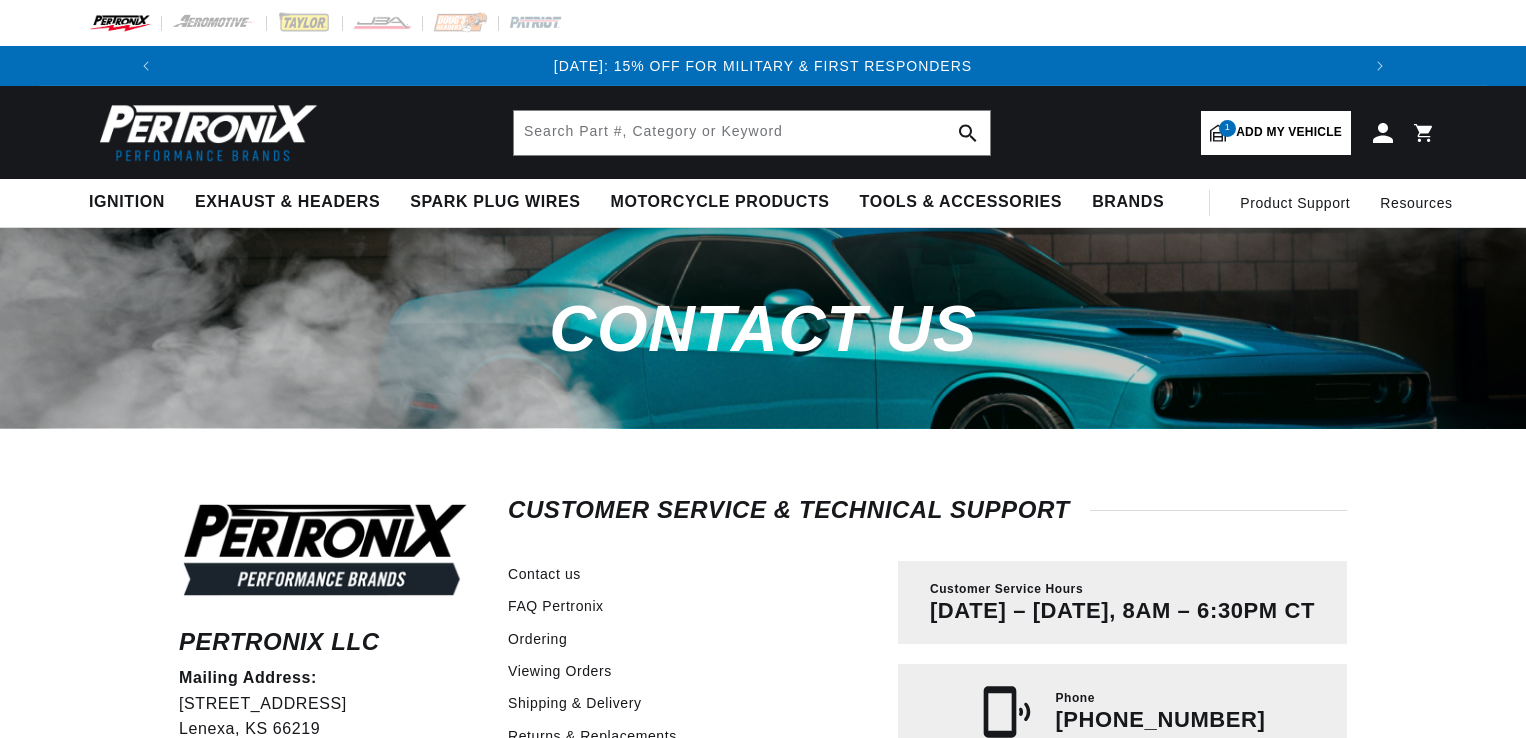 scroll, scrollTop: 0, scrollLeft: 0, axis: both 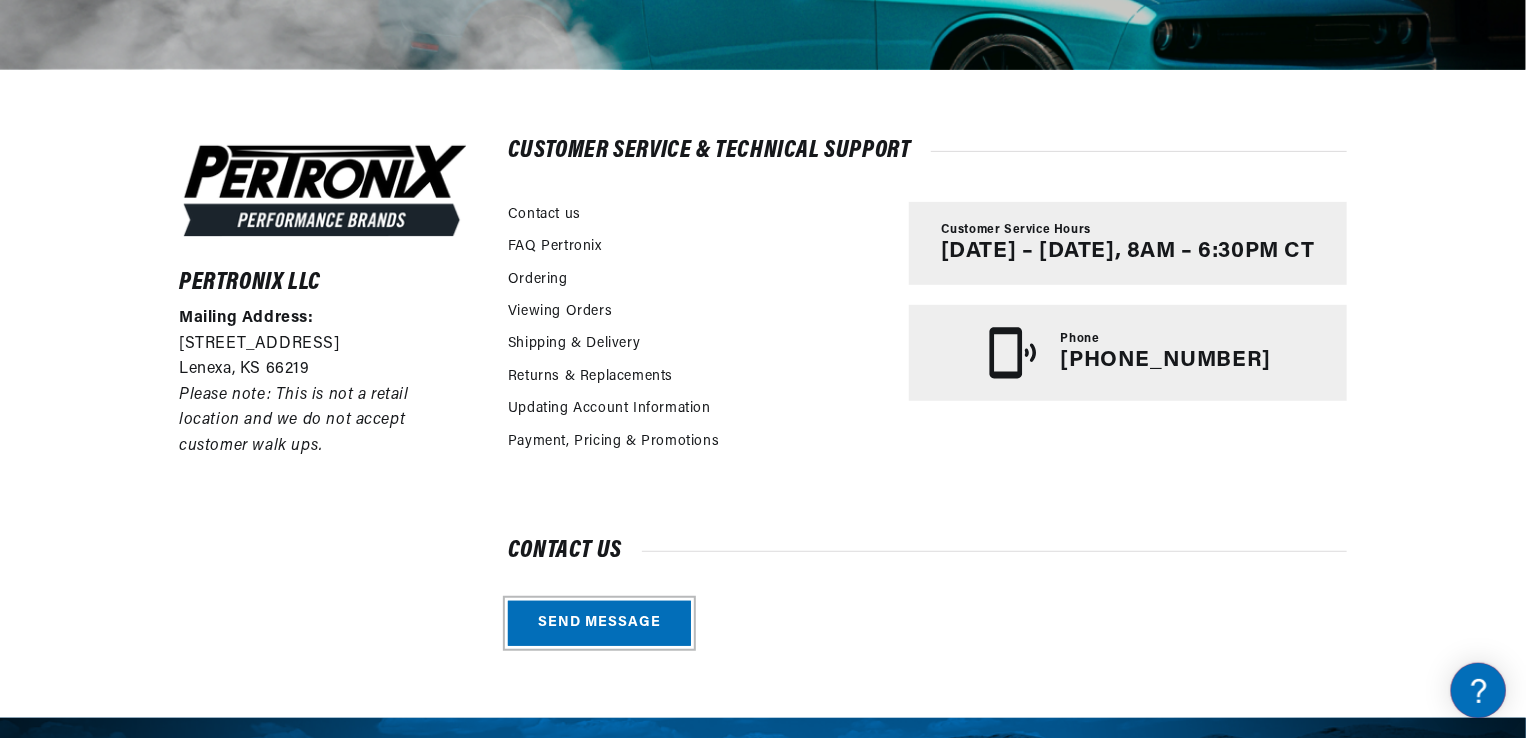 click on "Send message" at bounding box center (599, 623) 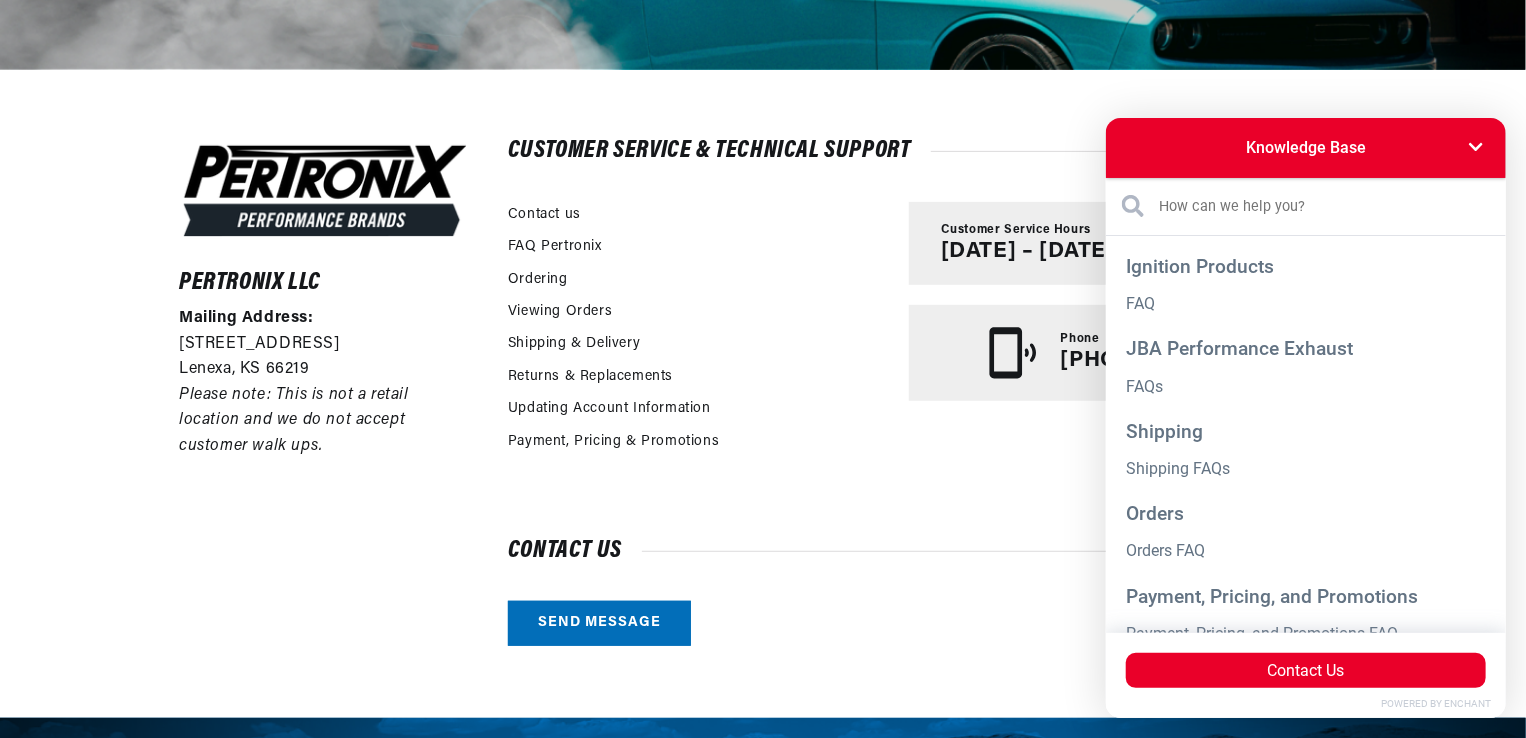 scroll, scrollTop: 0, scrollLeft: 0, axis: both 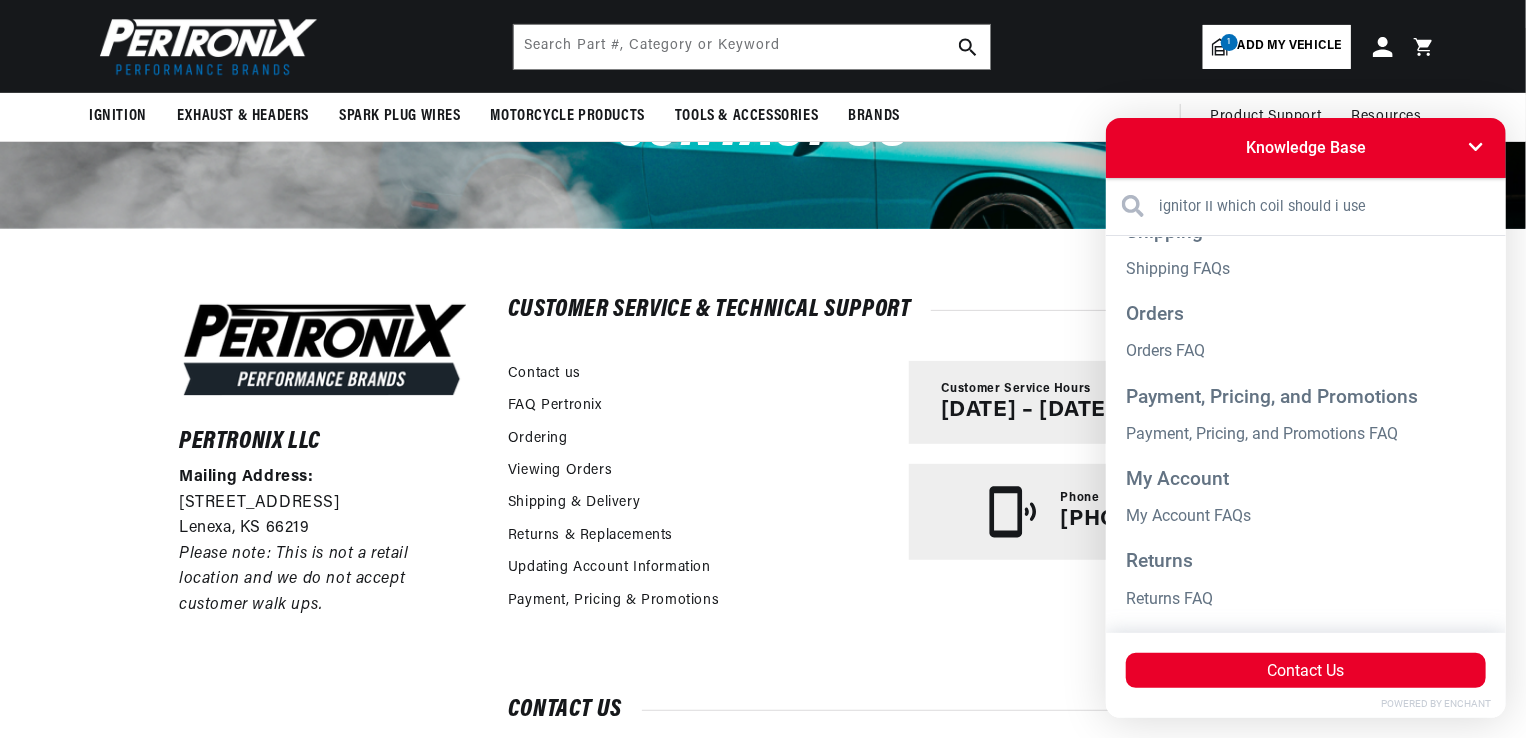 type on "ignitor II which coil should i use?" 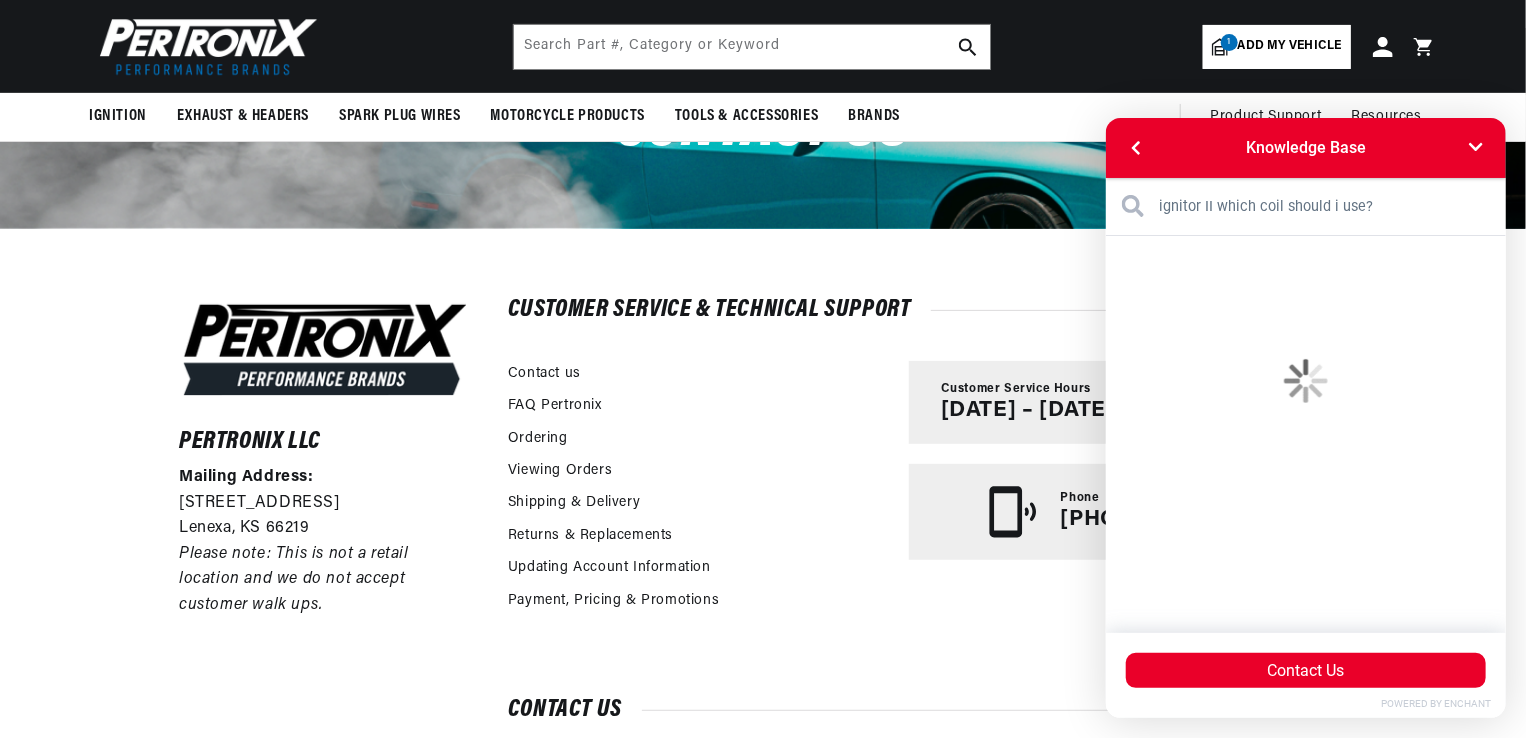 scroll, scrollTop: 0, scrollLeft: 0, axis: both 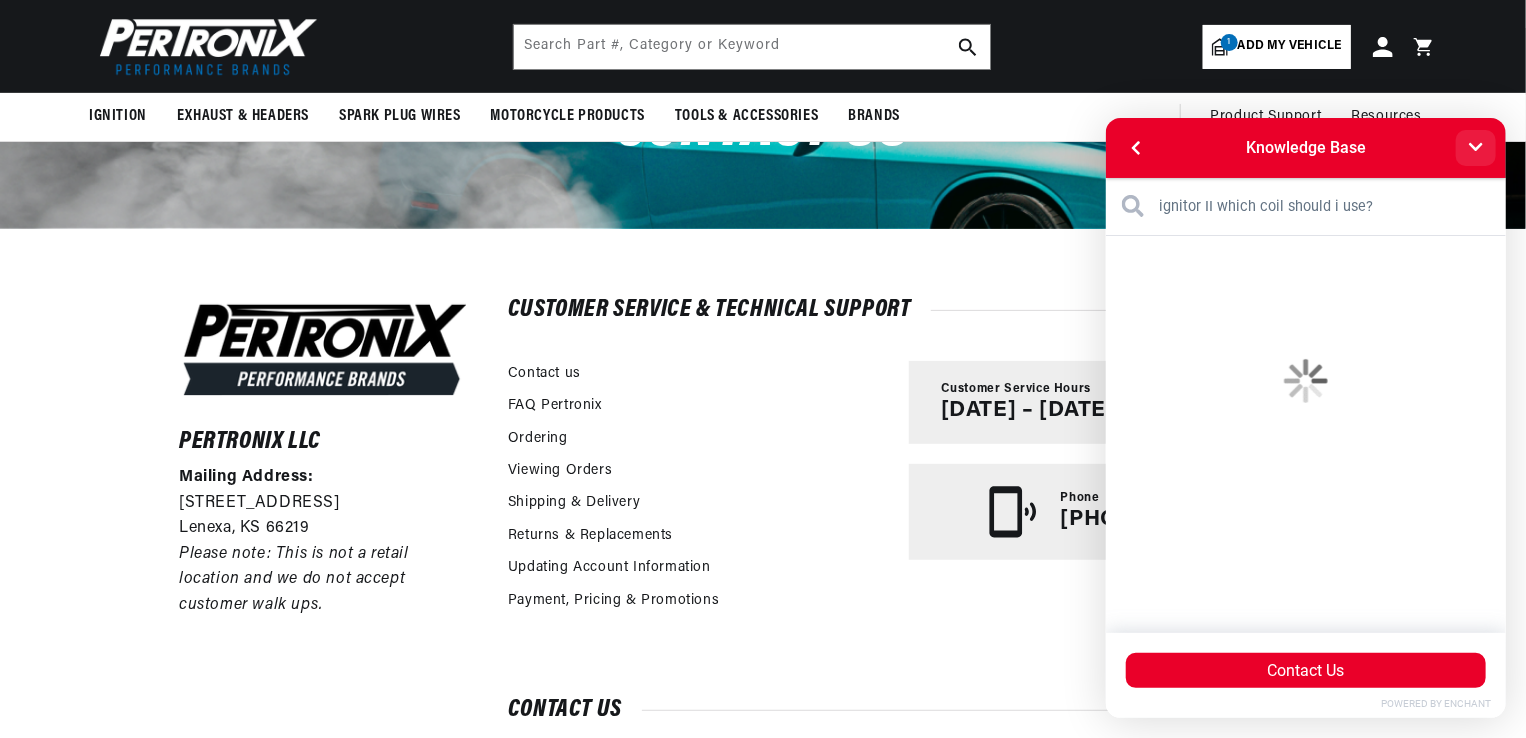 click 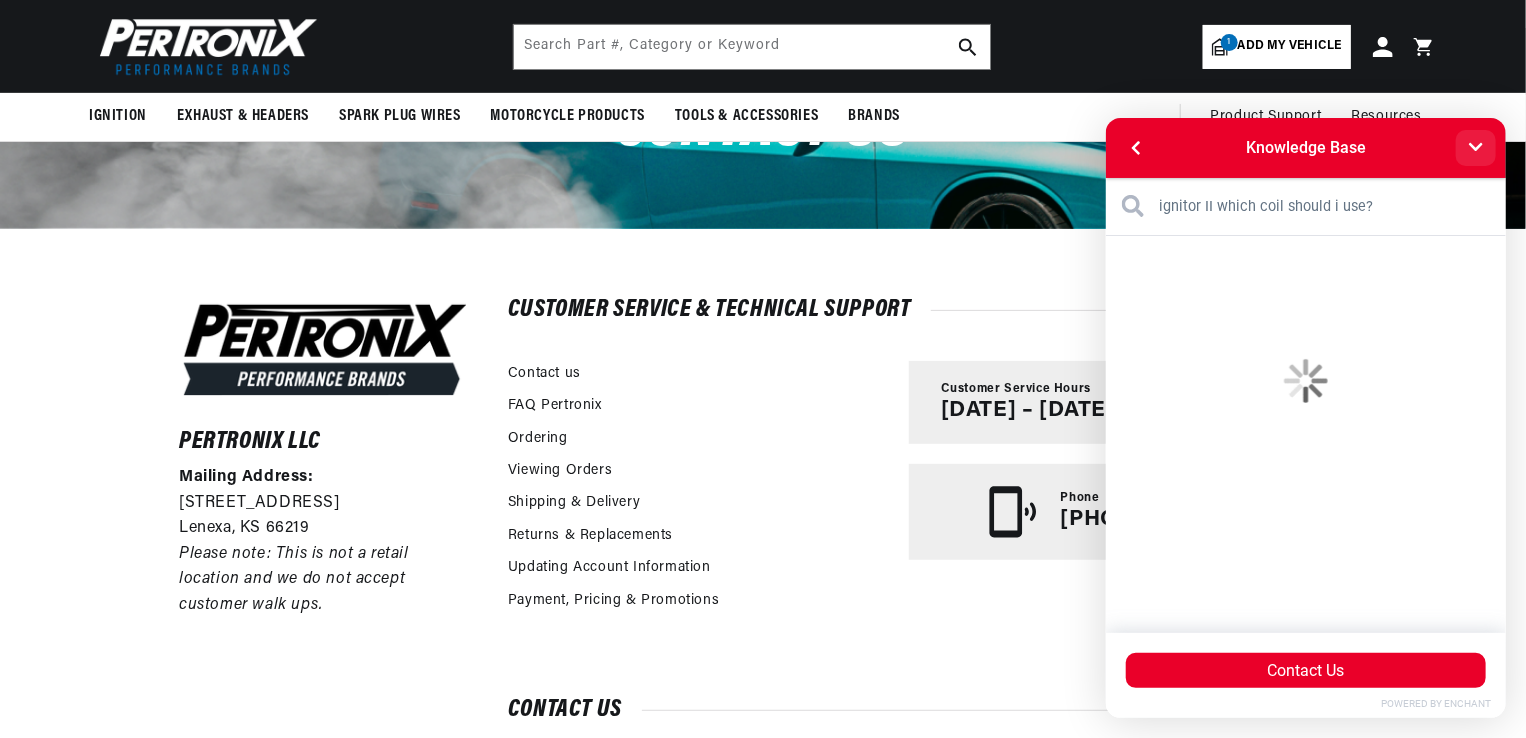 type 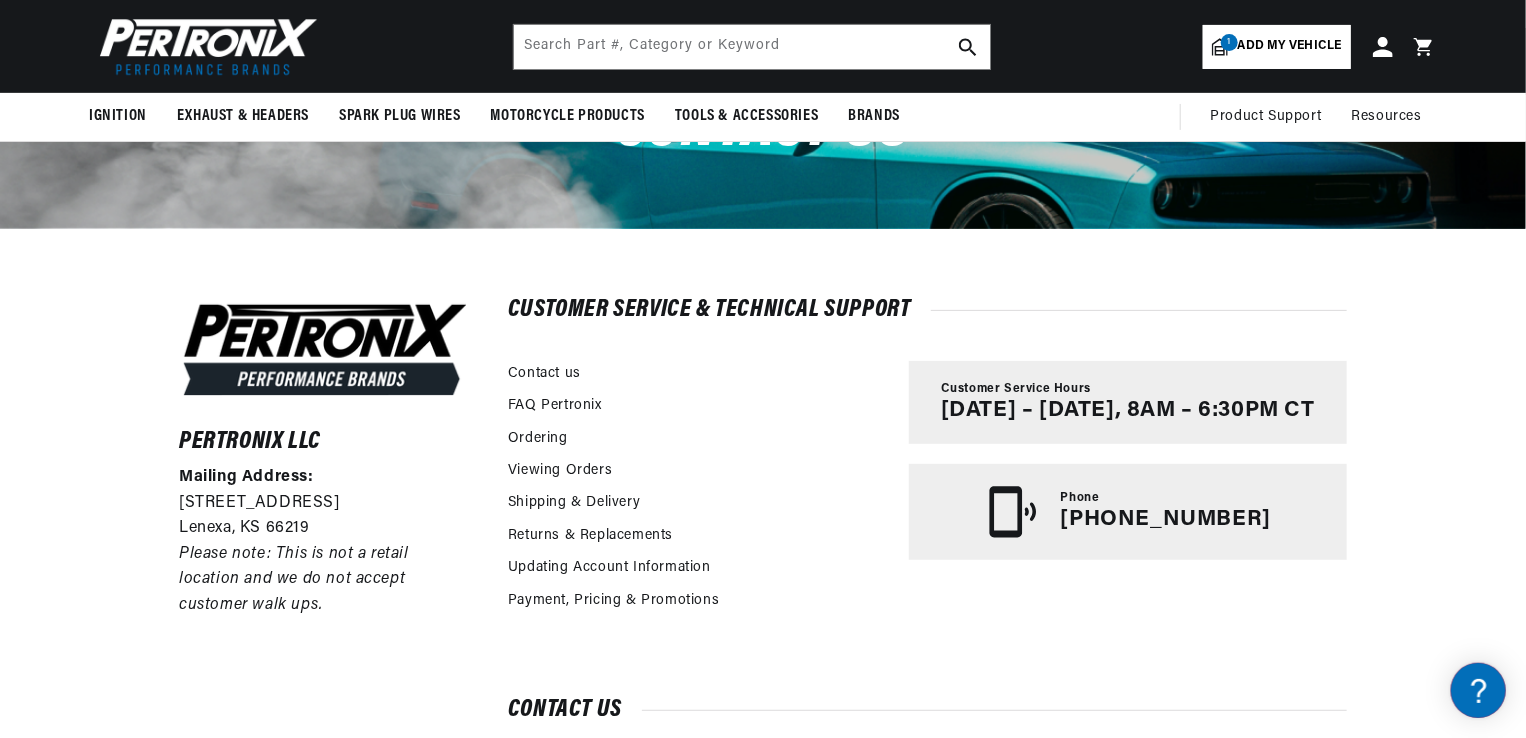 scroll, scrollTop: 0, scrollLeft: 0, axis: both 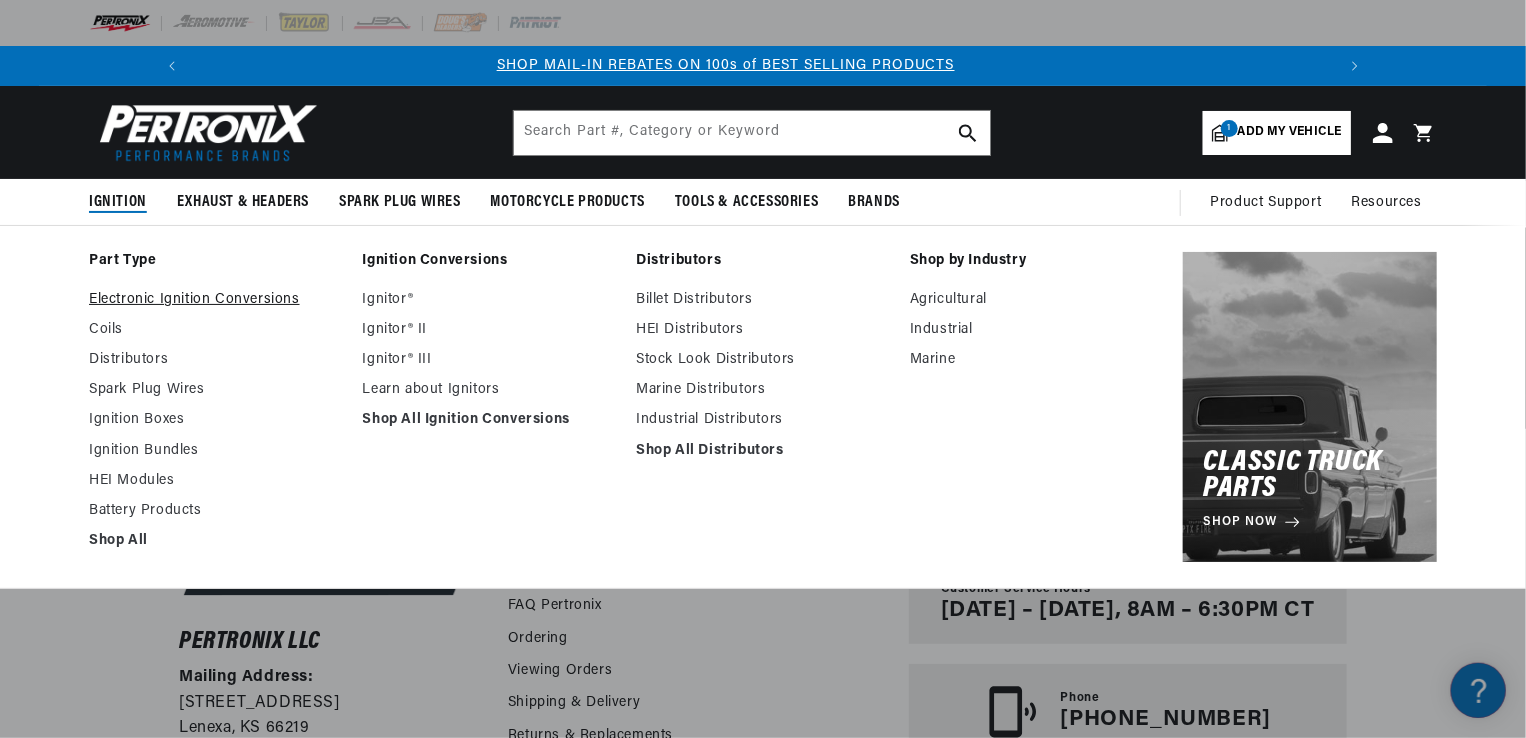 click on "Electronic Ignition Conversions" at bounding box center (216, 300) 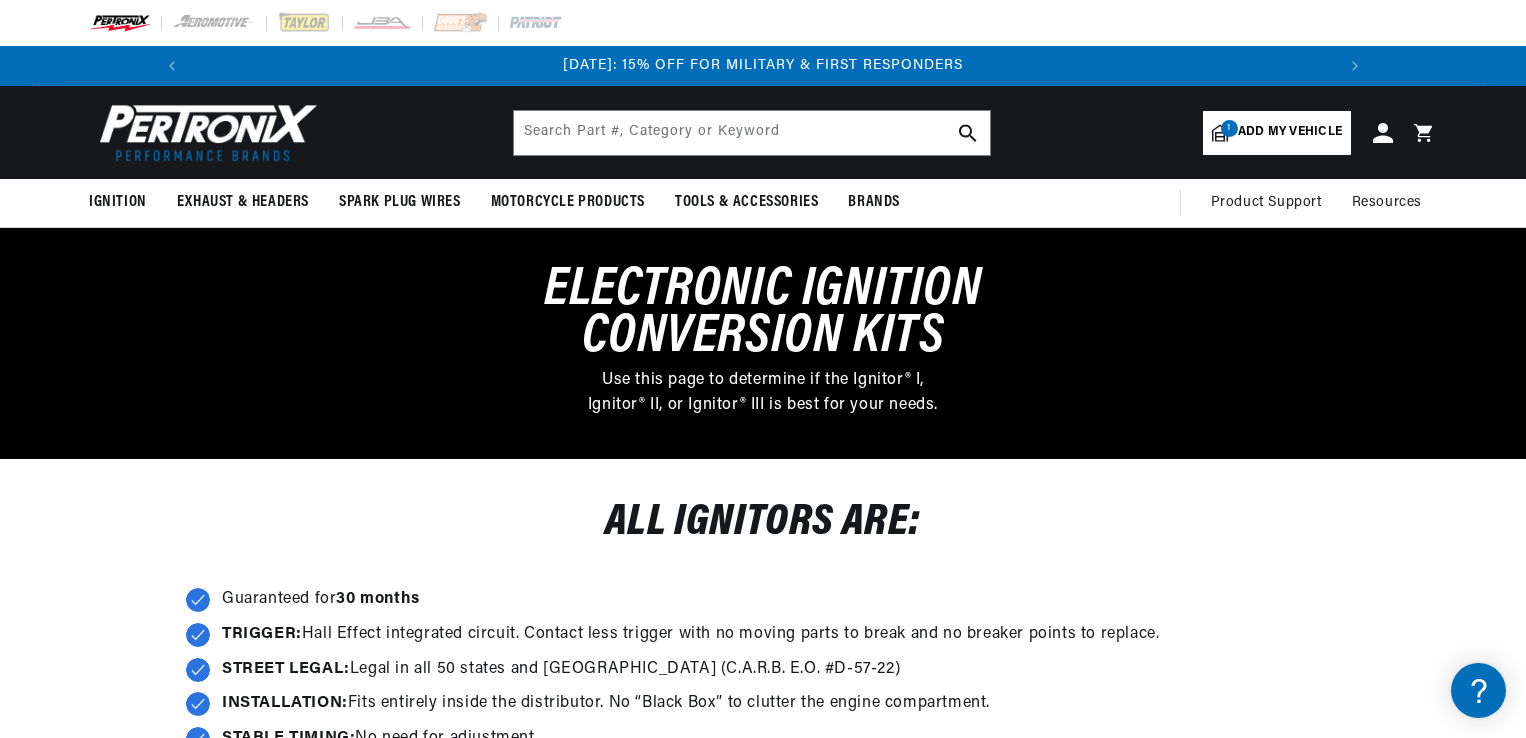 scroll, scrollTop: 0, scrollLeft: 0, axis: both 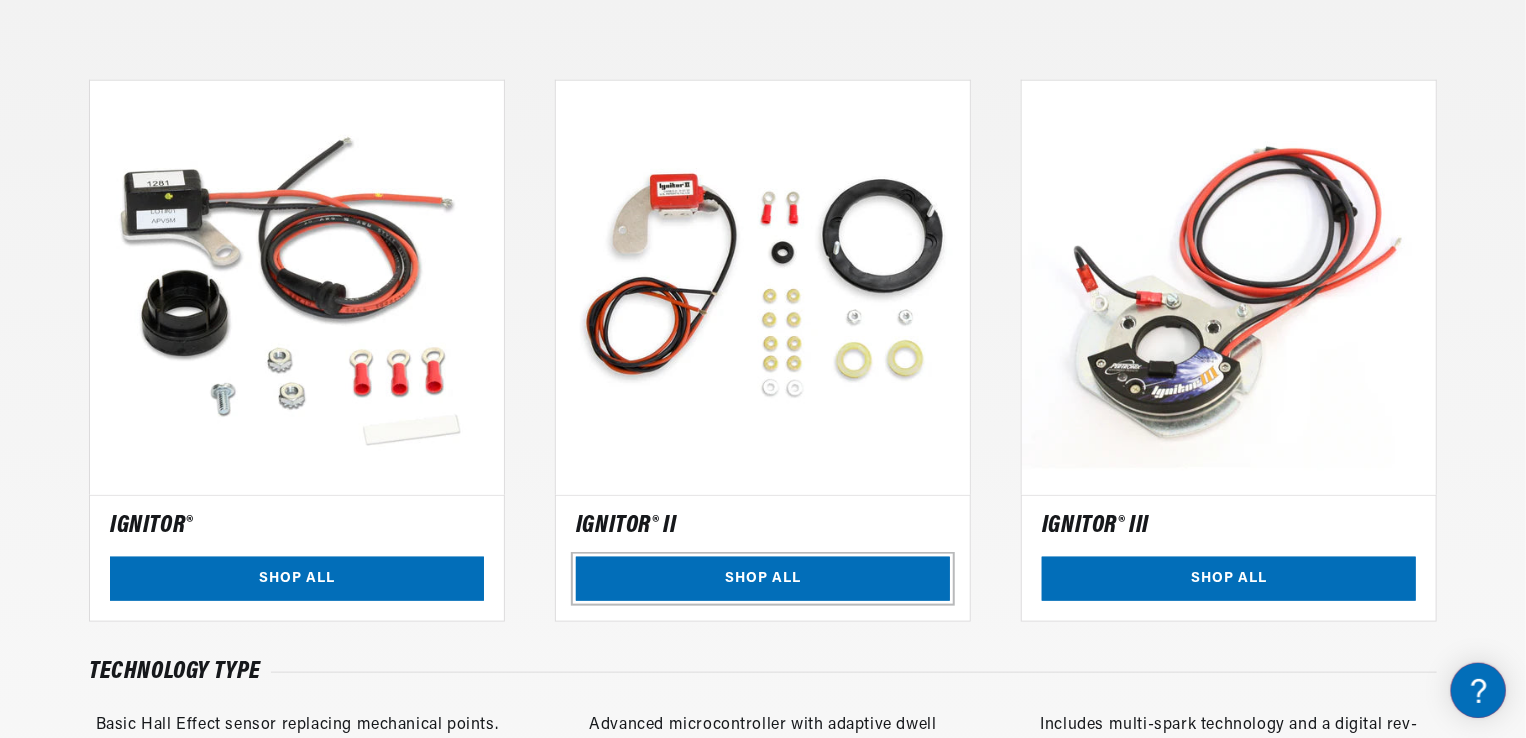 click on "SHOP ALL" at bounding box center [763, 579] 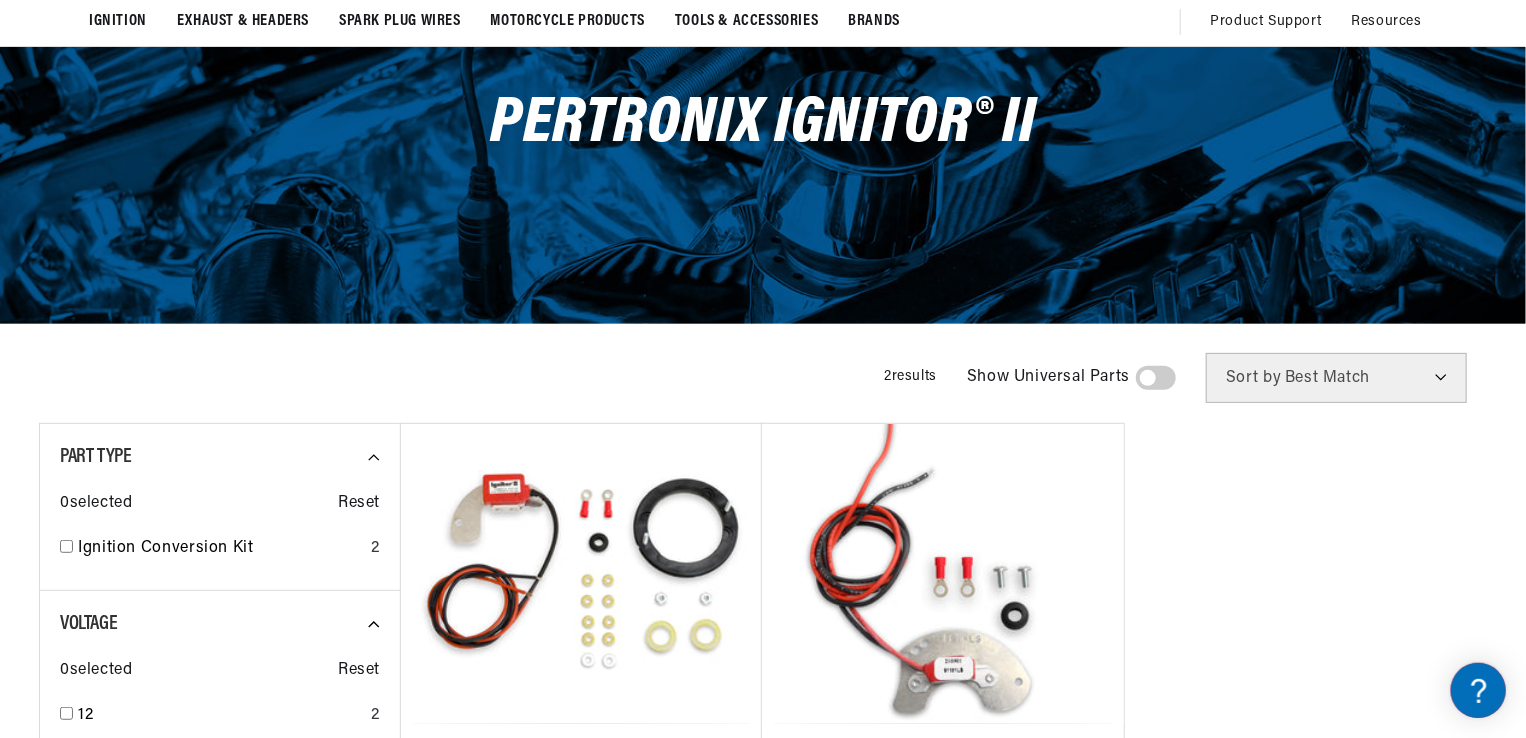 scroll, scrollTop: 510, scrollLeft: 0, axis: vertical 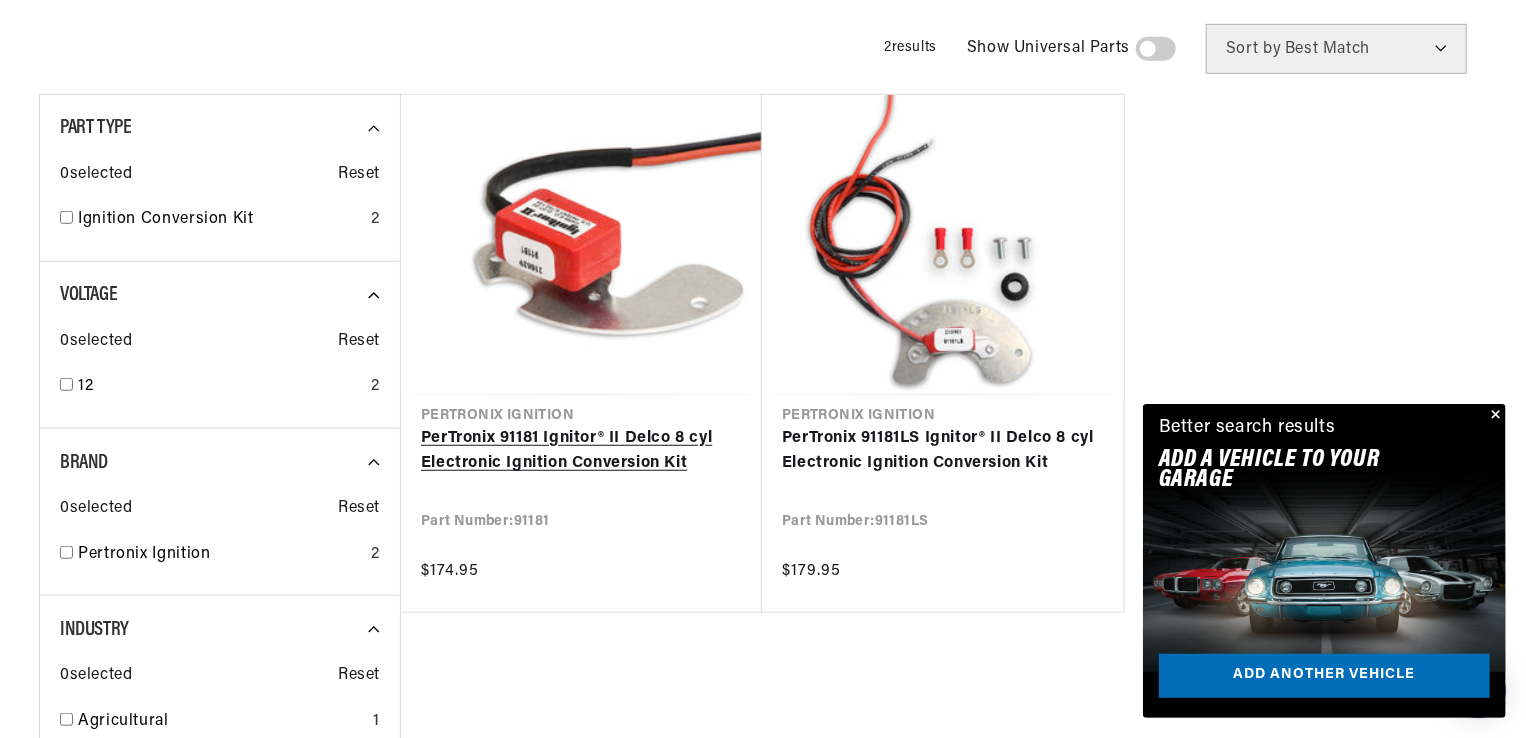 click on "PerTronix 91181 Ignitor® II Delco 8 cyl Electronic Ignition Conversion Kit" at bounding box center [581, 451] 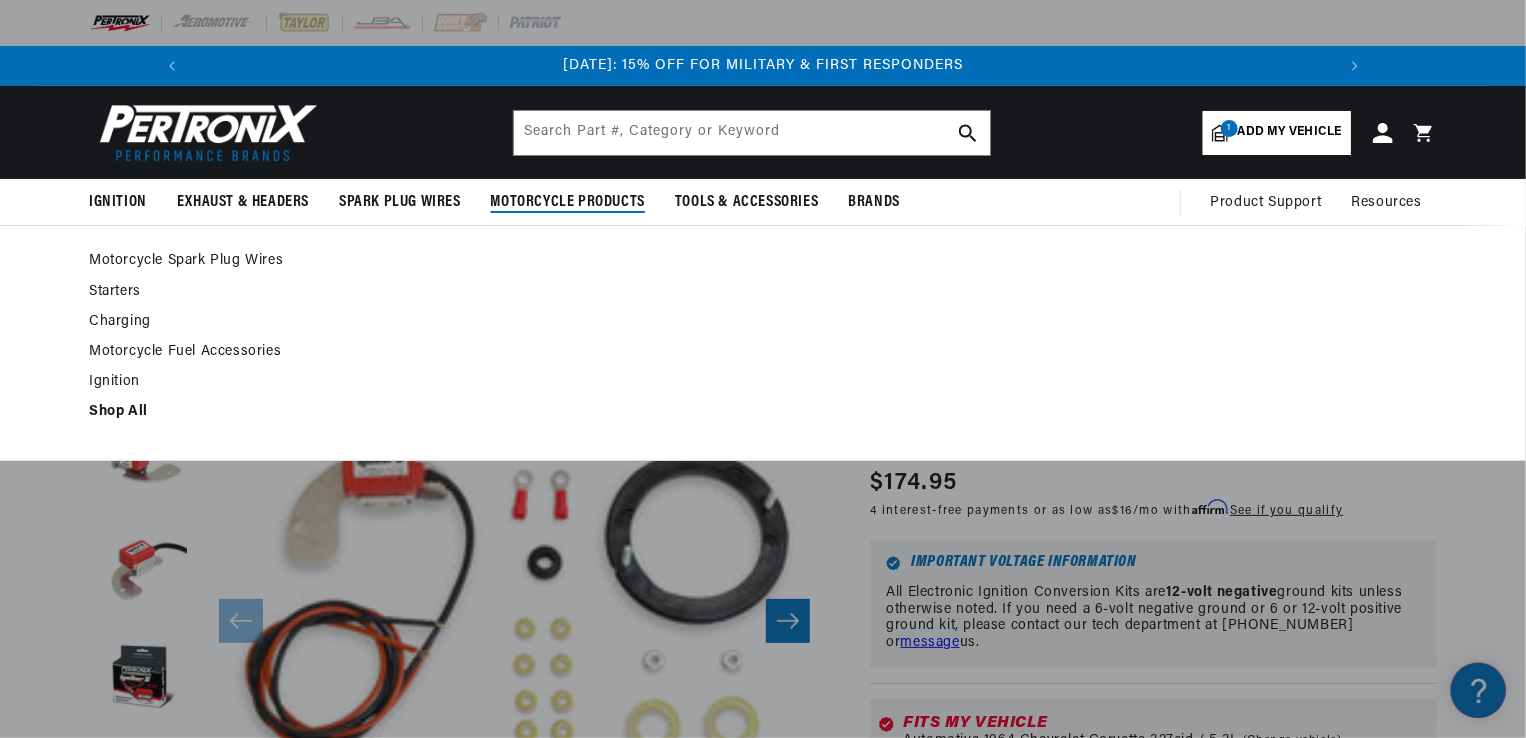 scroll, scrollTop: 541, scrollLeft: 0, axis: vertical 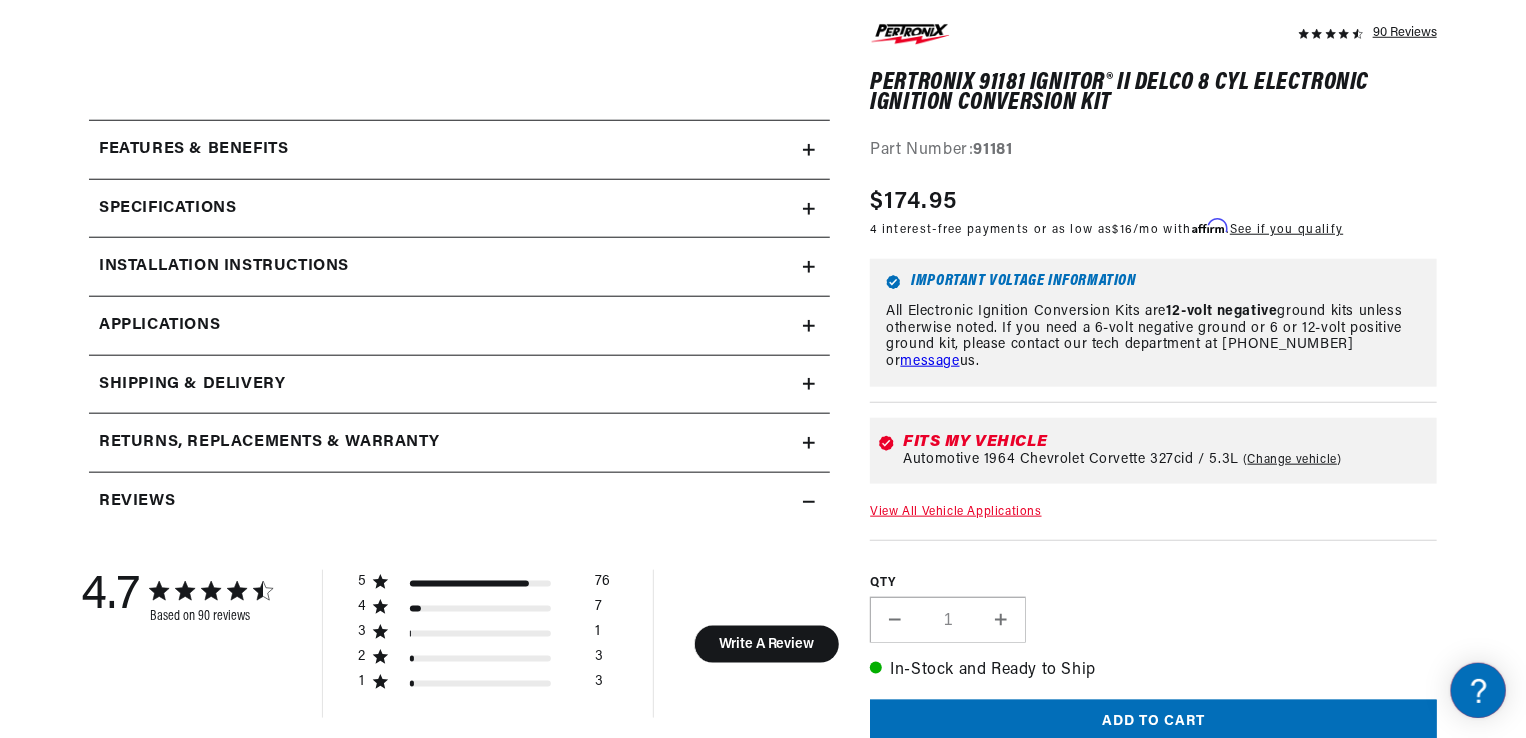 click 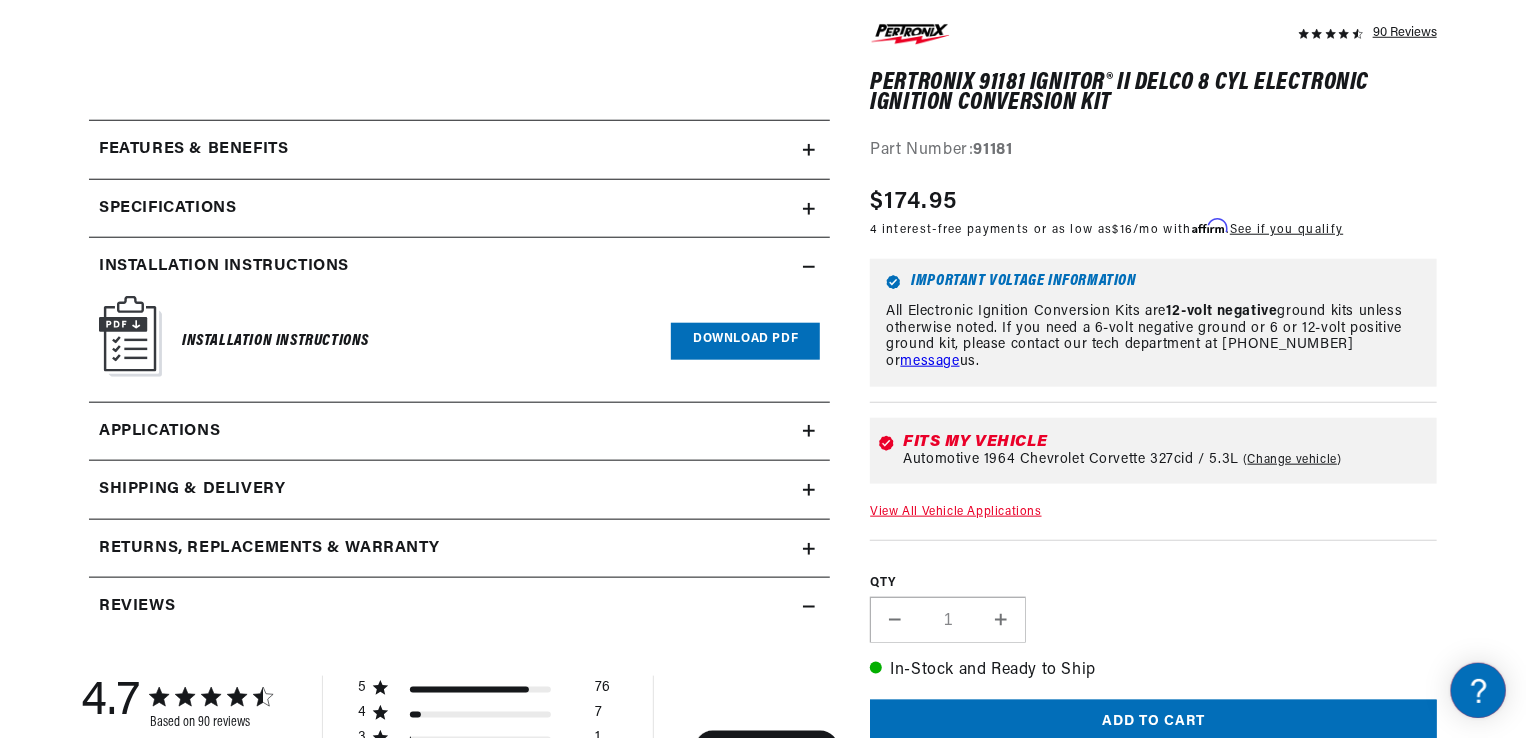 scroll, scrollTop: 0, scrollLeft: 0, axis: both 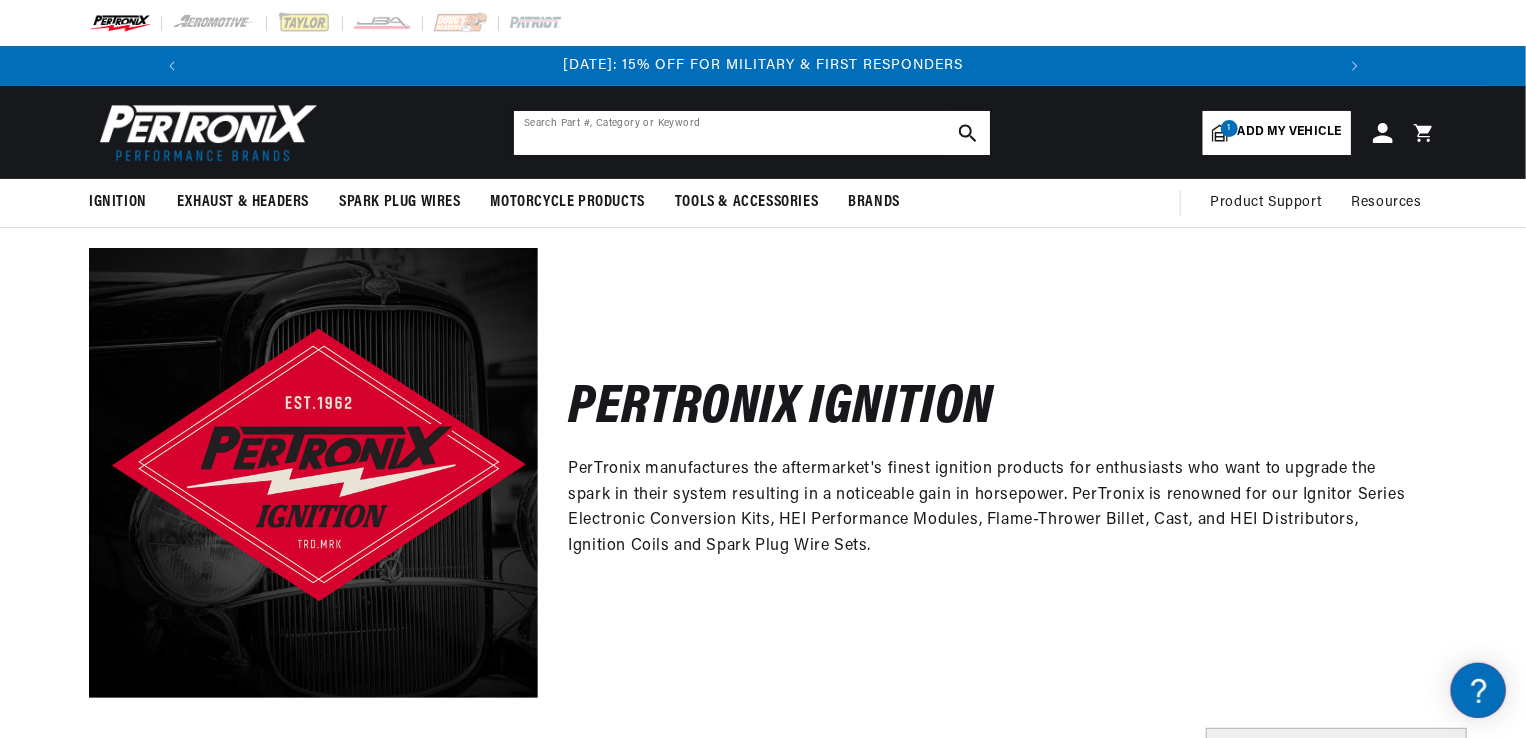 click at bounding box center [752, 133] 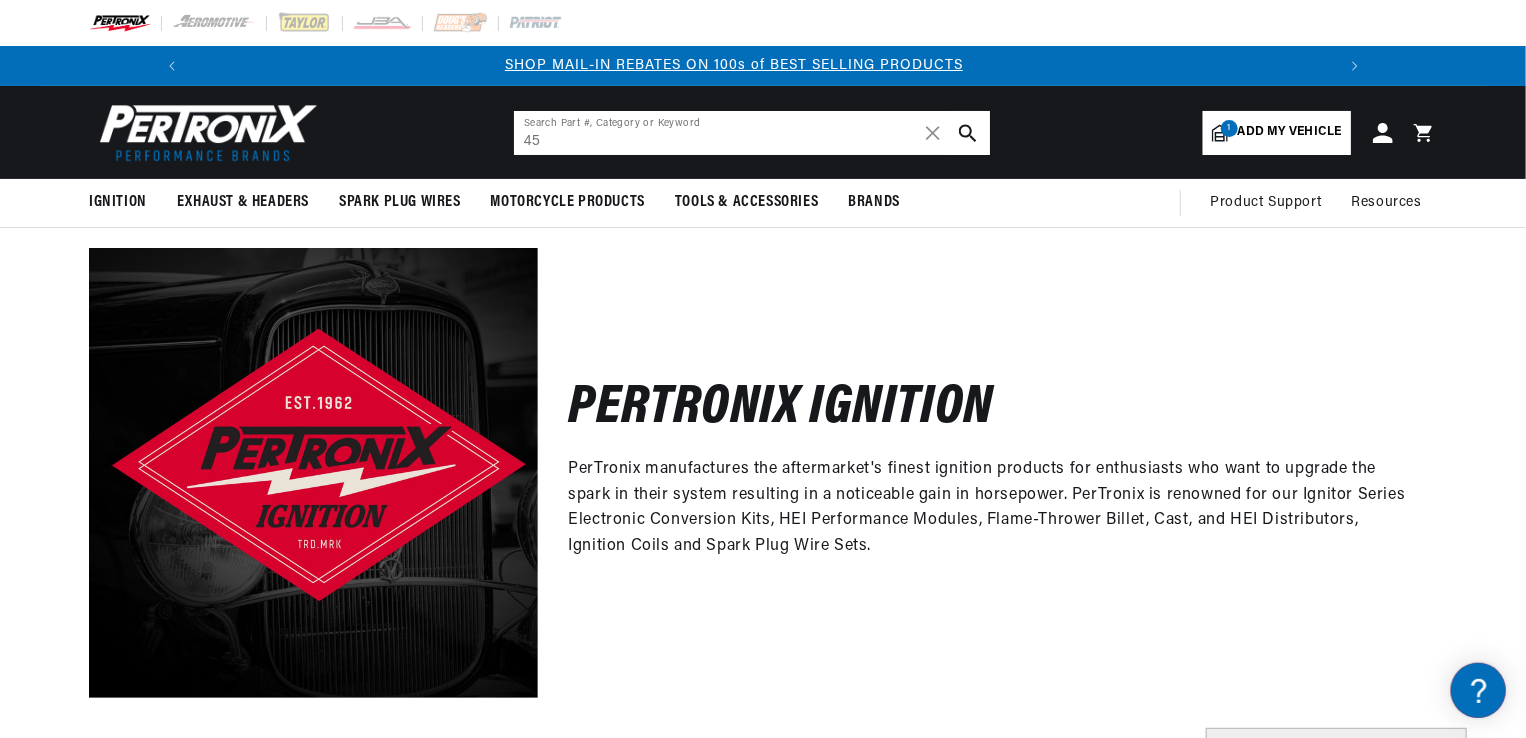 scroll, scrollTop: 0, scrollLeft: 1180, axis: horizontal 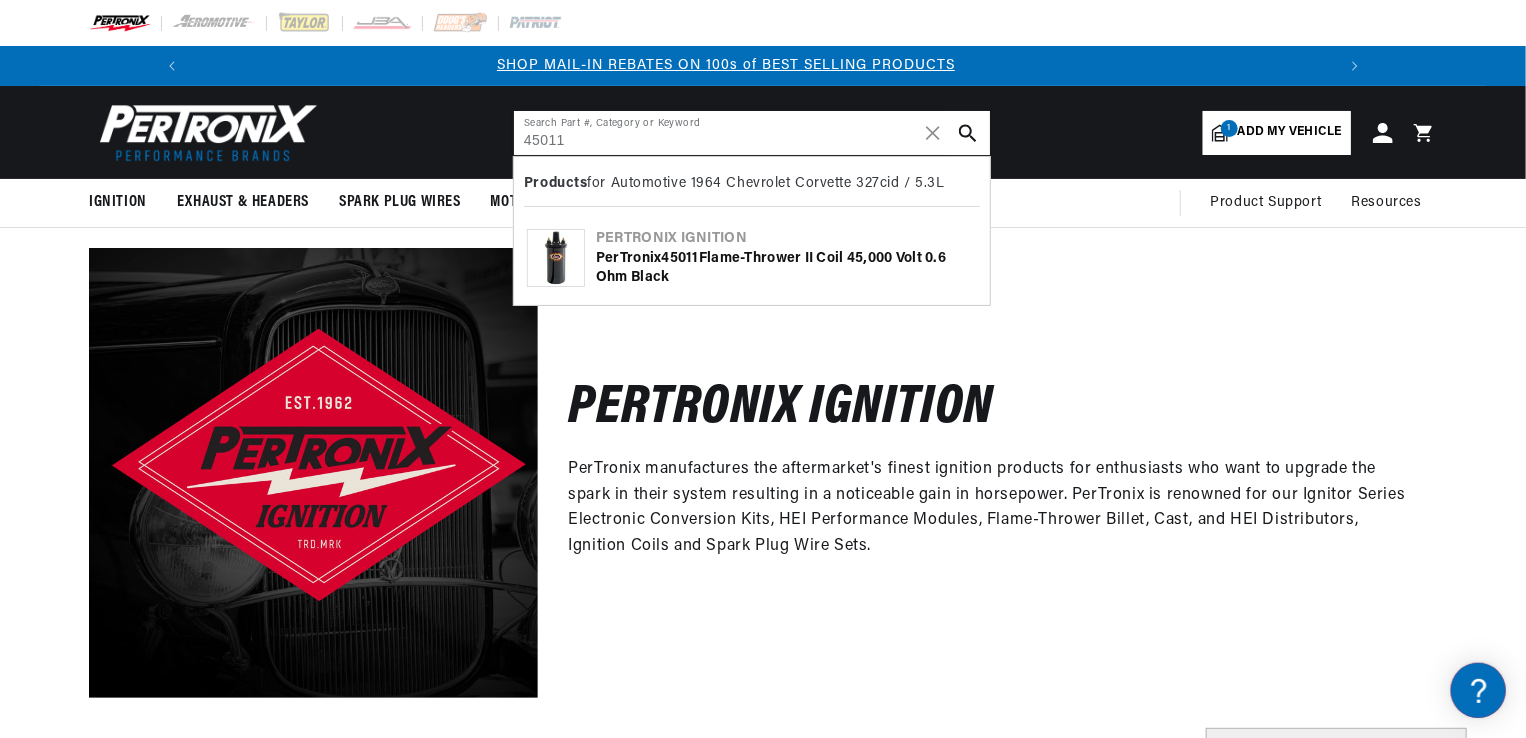 type on "45011" 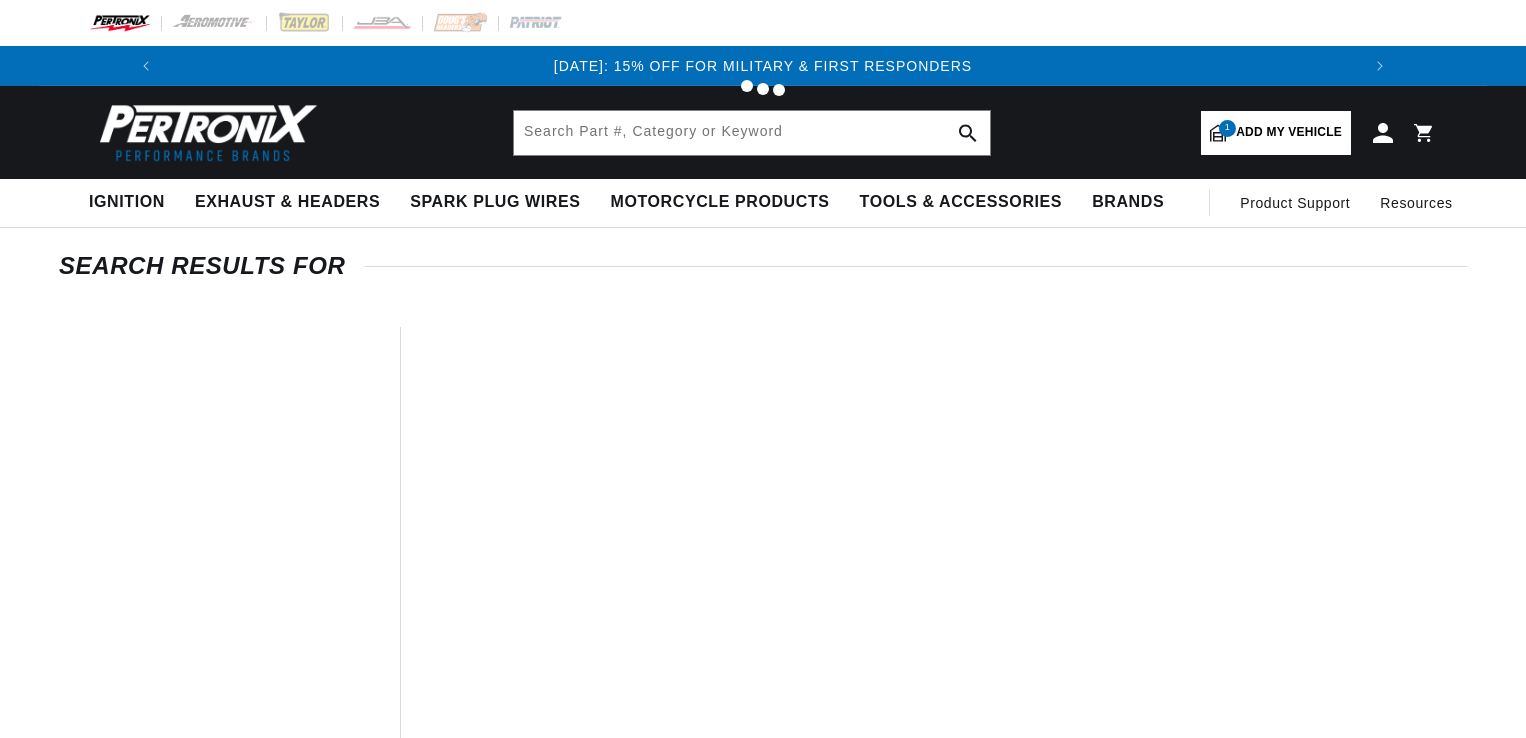 scroll, scrollTop: 0, scrollLeft: 0, axis: both 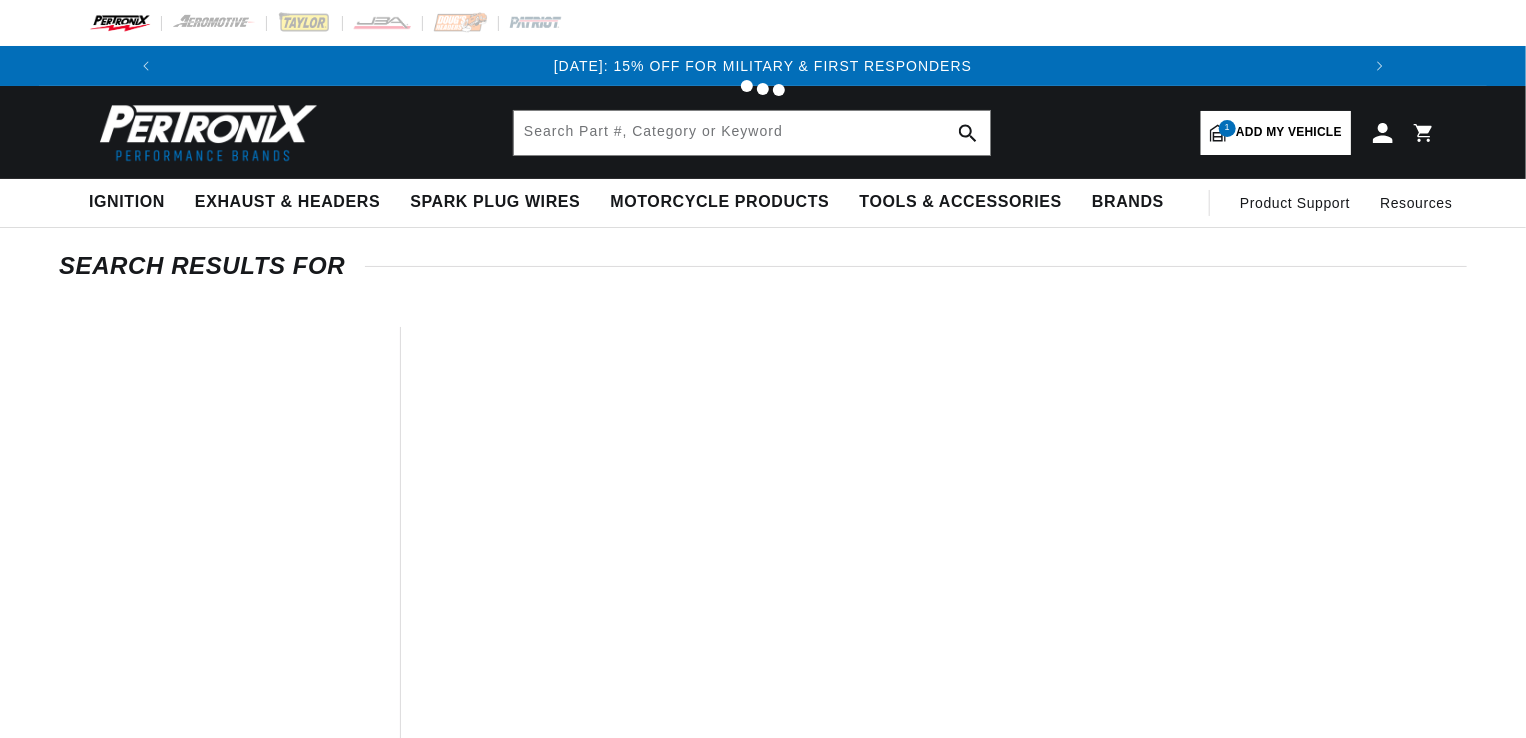 type on "45011" 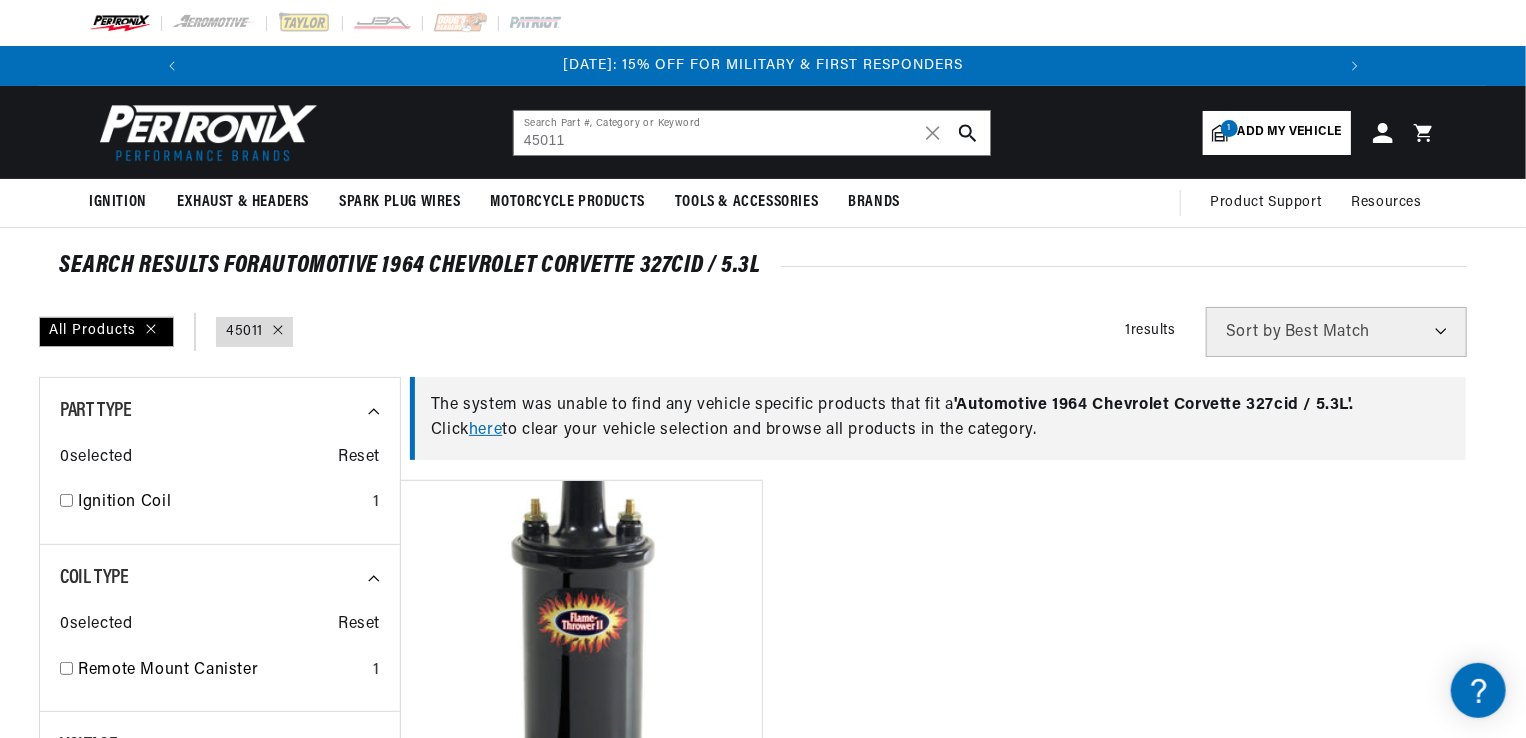 scroll, scrollTop: 0, scrollLeft: 0, axis: both 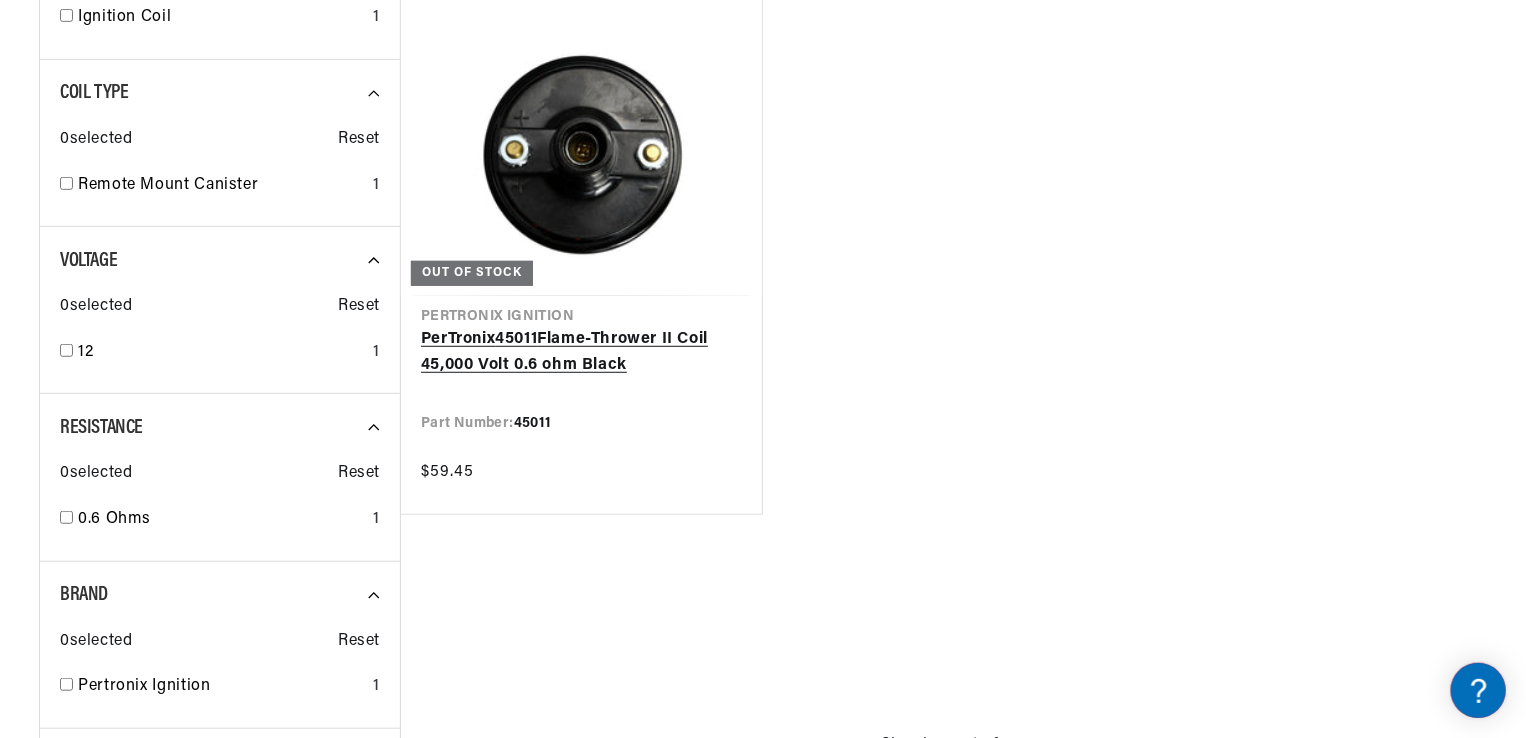 click on "PerTronix  45011  Flame-Thrower II Coil 45,000 Volt 0.6 ohm Black" at bounding box center [581, 352] 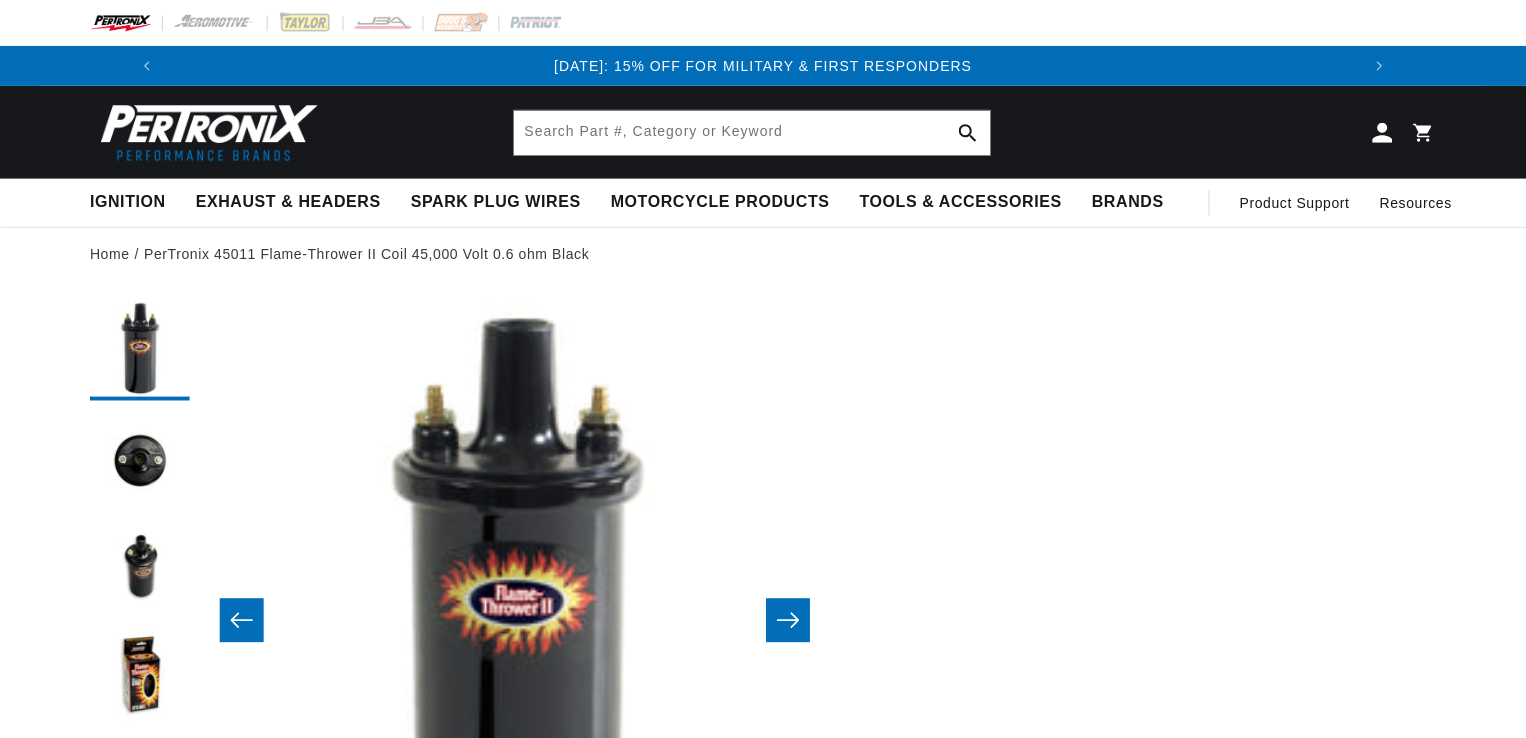 scroll, scrollTop: 0, scrollLeft: 0, axis: both 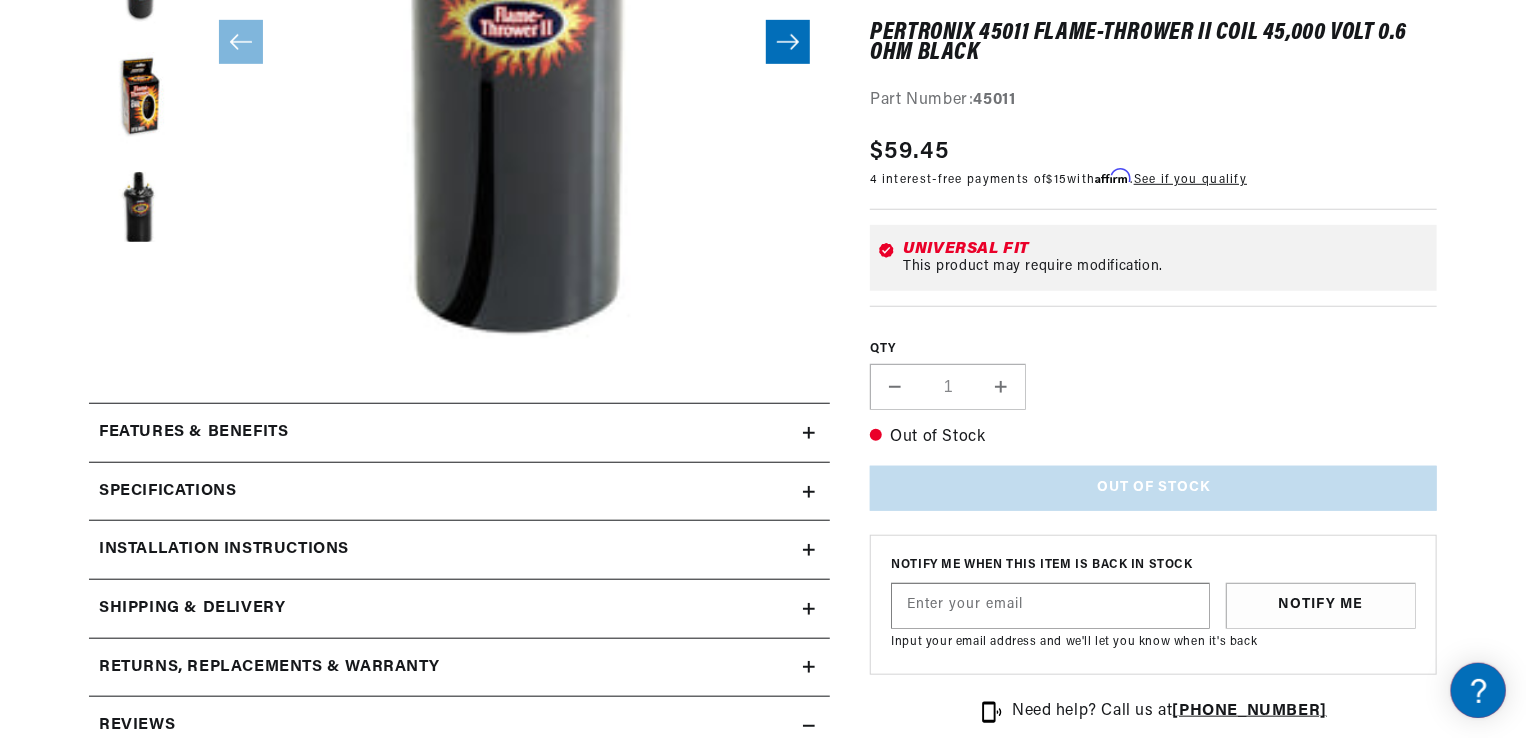 click 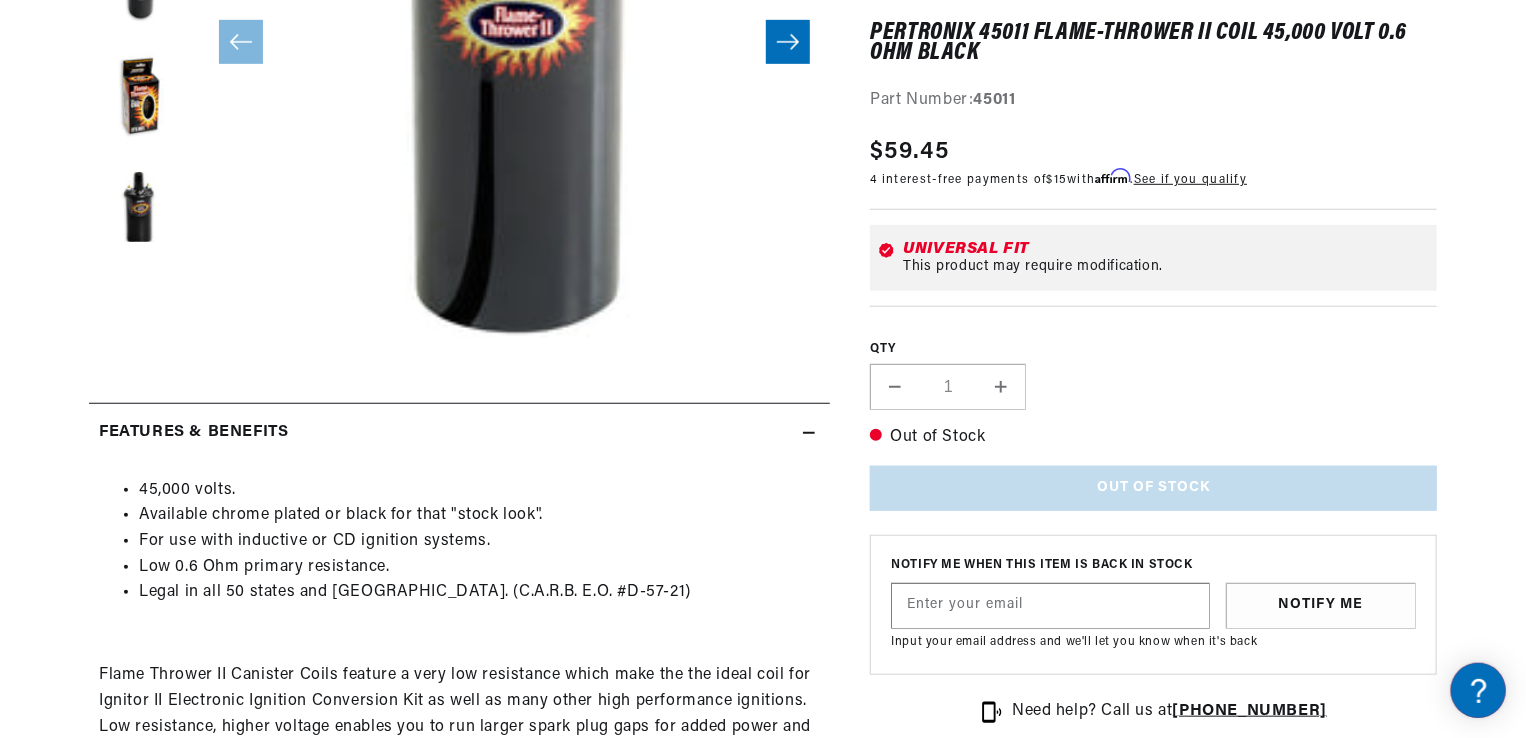 scroll, scrollTop: 0, scrollLeft: 1180, axis: horizontal 